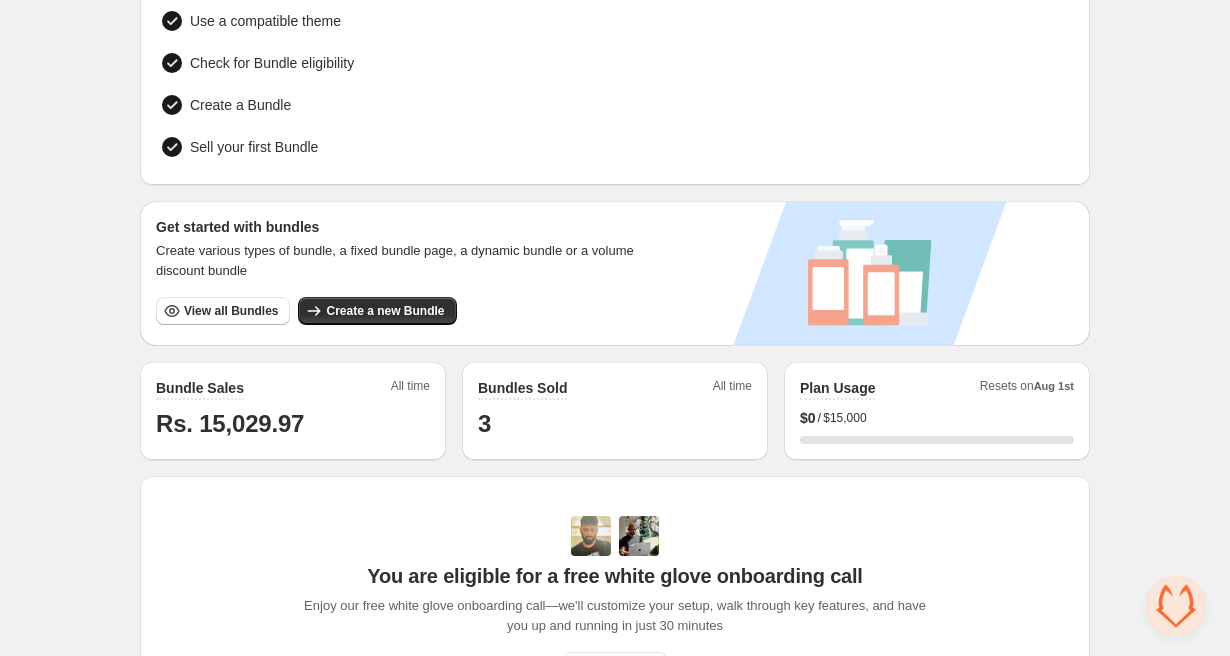 scroll, scrollTop: 139, scrollLeft: 0, axis: vertical 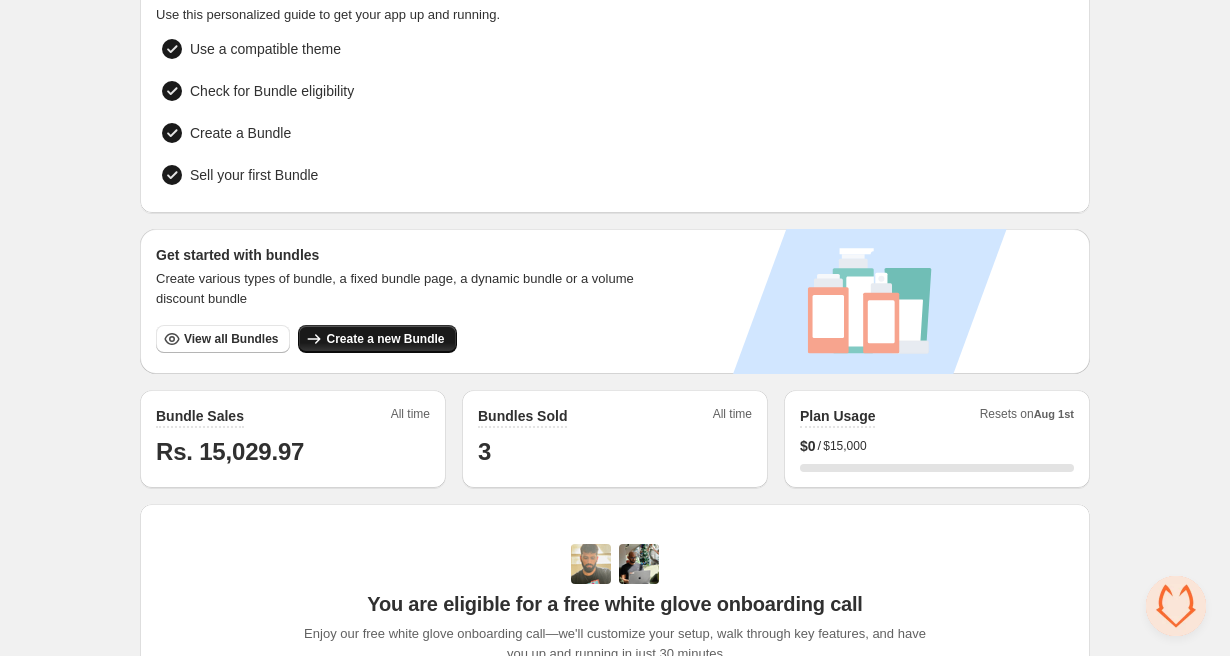 click on "Create a new Bundle" at bounding box center [385, 339] 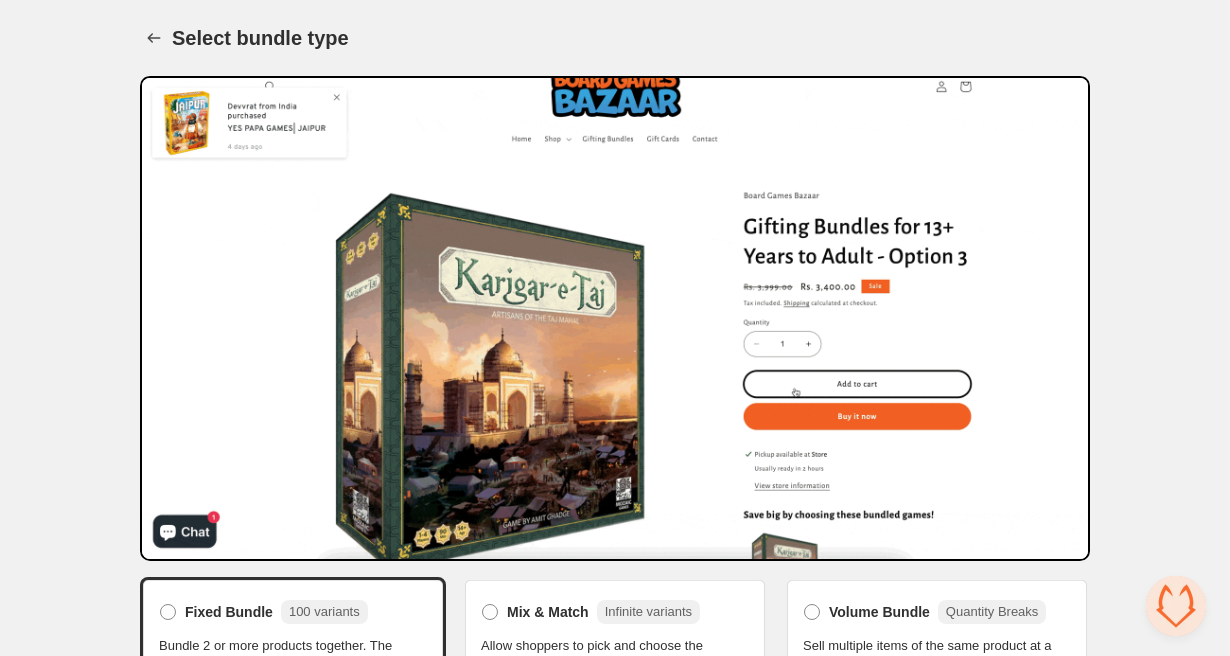 scroll, scrollTop: 107, scrollLeft: 0, axis: vertical 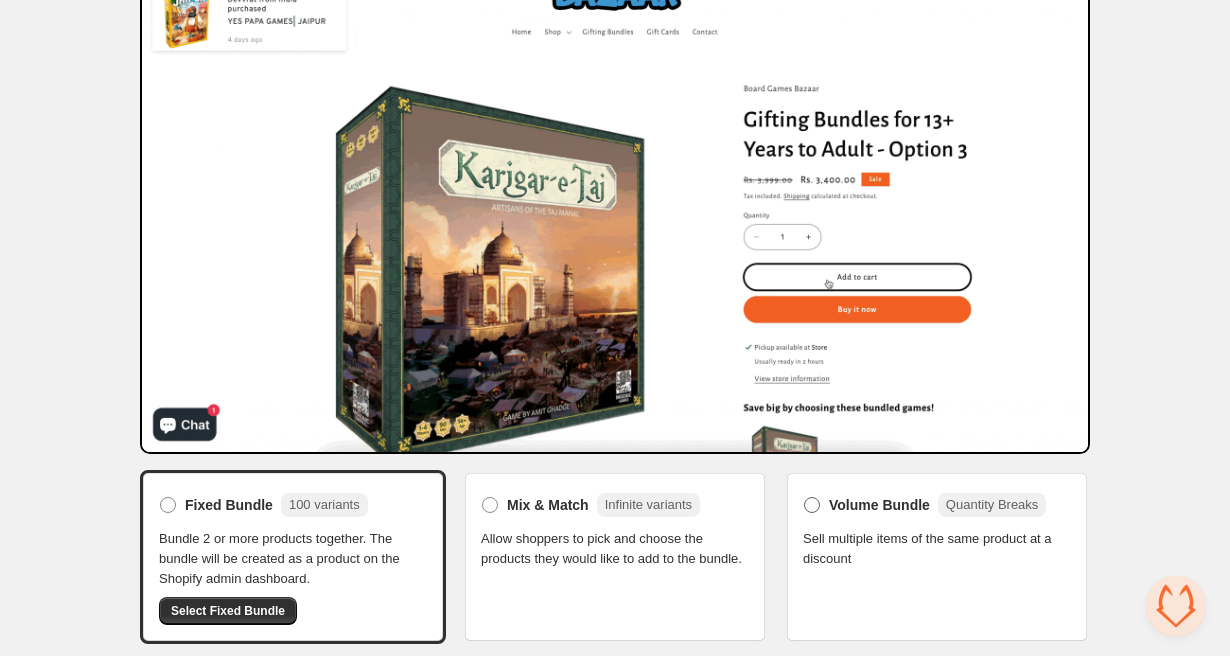 click on "Volume Bundle Quantity Breaks" at bounding box center [924, 505] 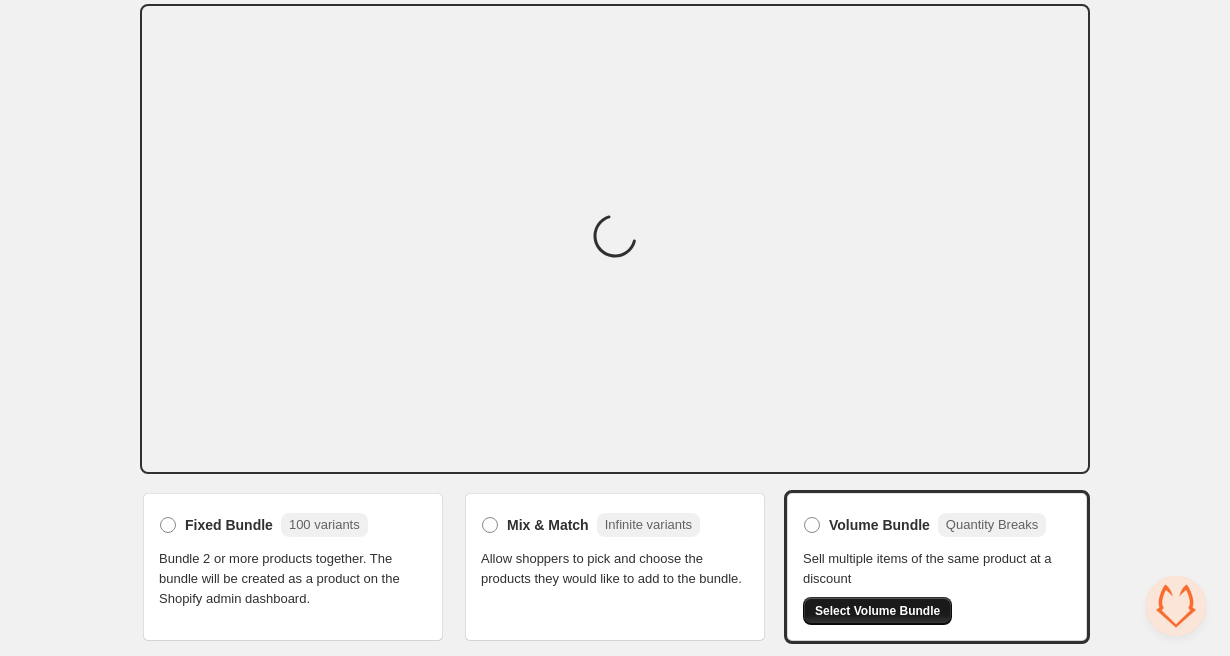 scroll, scrollTop: 89, scrollLeft: 0, axis: vertical 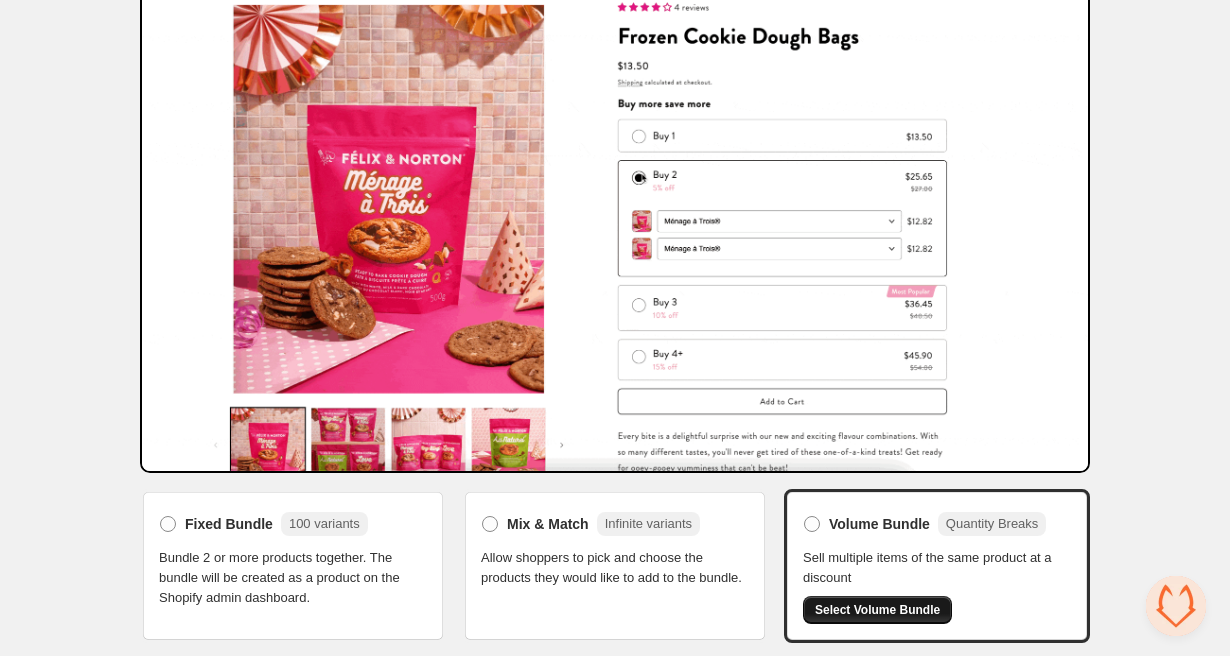 click on "Select Volume Bundle" at bounding box center (877, 610) 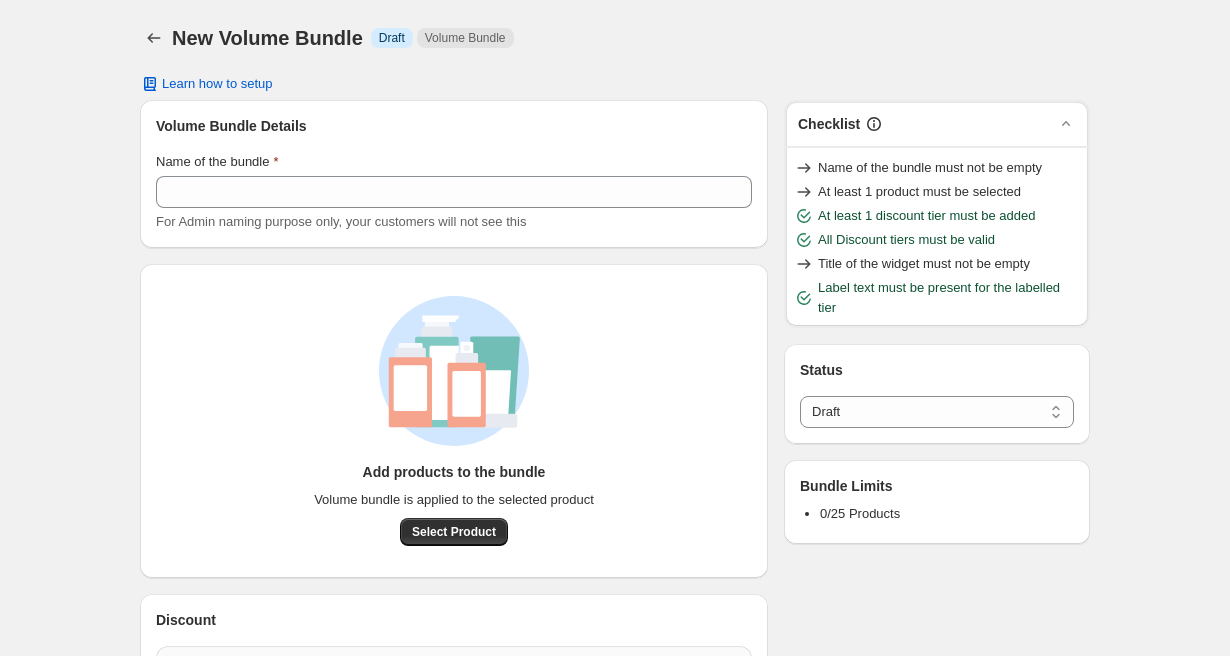 select on "*****" 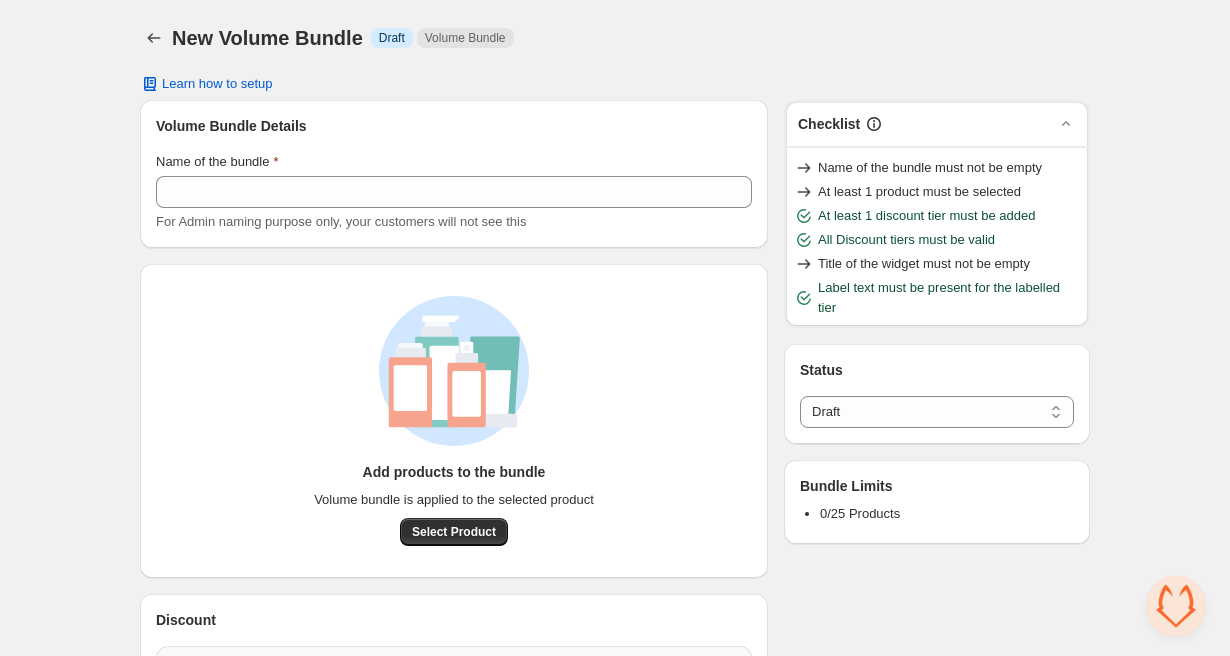 scroll, scrollTop: 7, scrollLeft: 0, axis: vertical 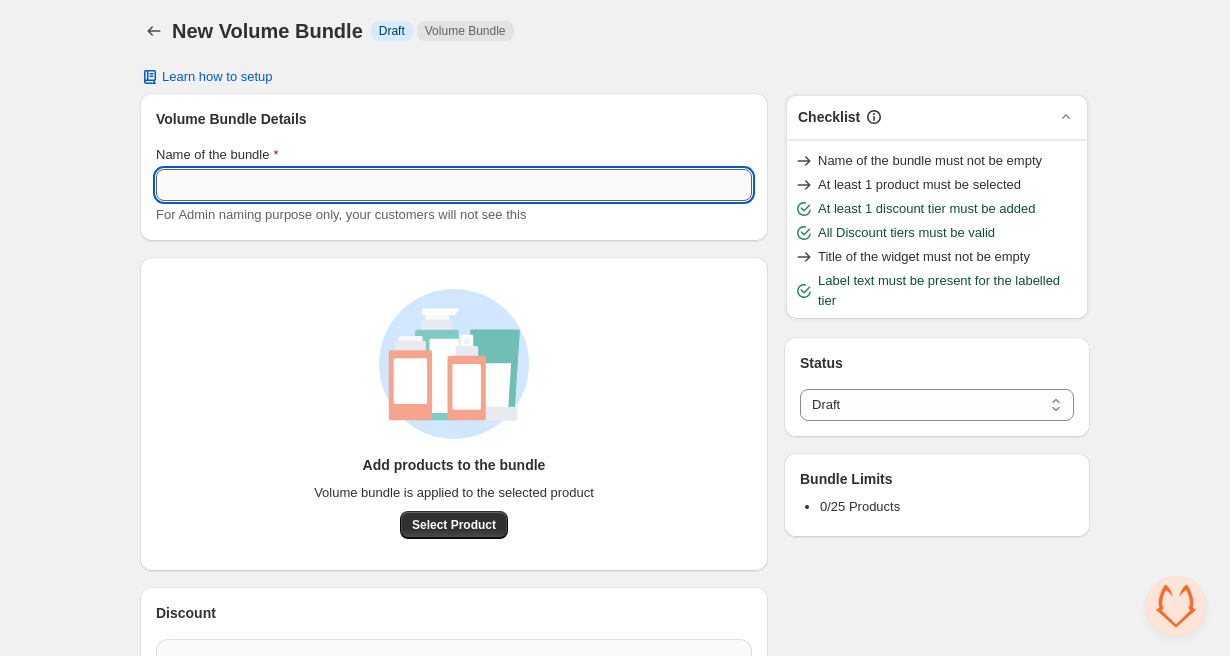 click on "Name of the bundle" at bounding box center (454, 185) 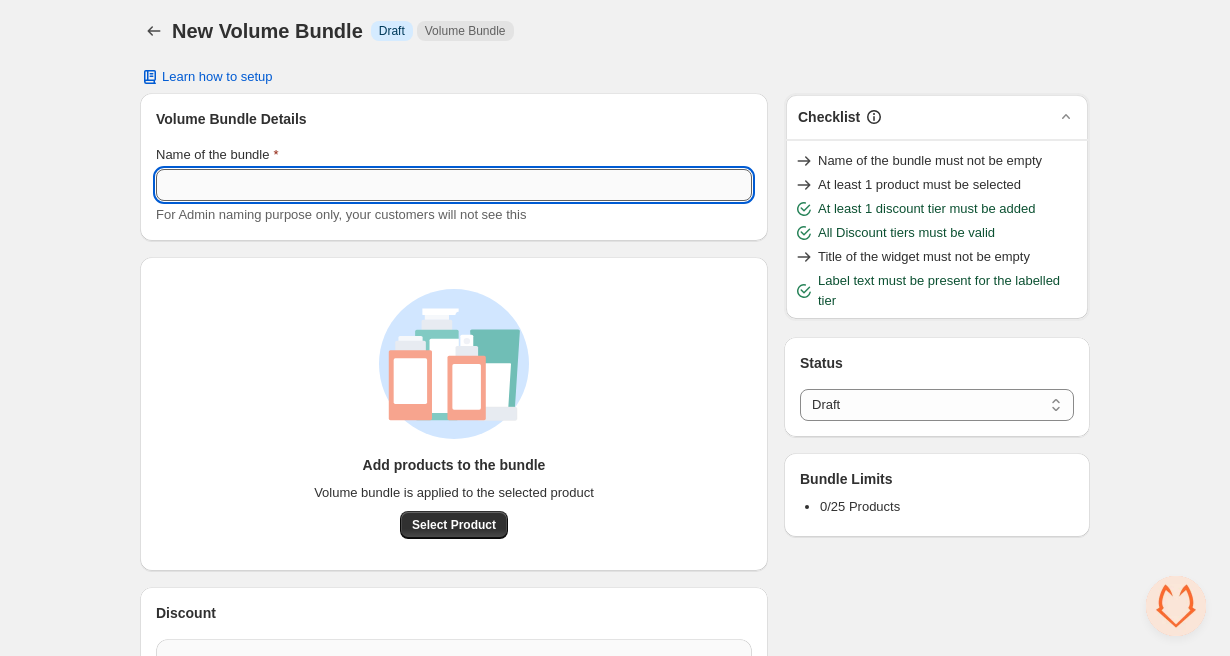 click on "Name of the bundle" at bounding box center (454, 185) 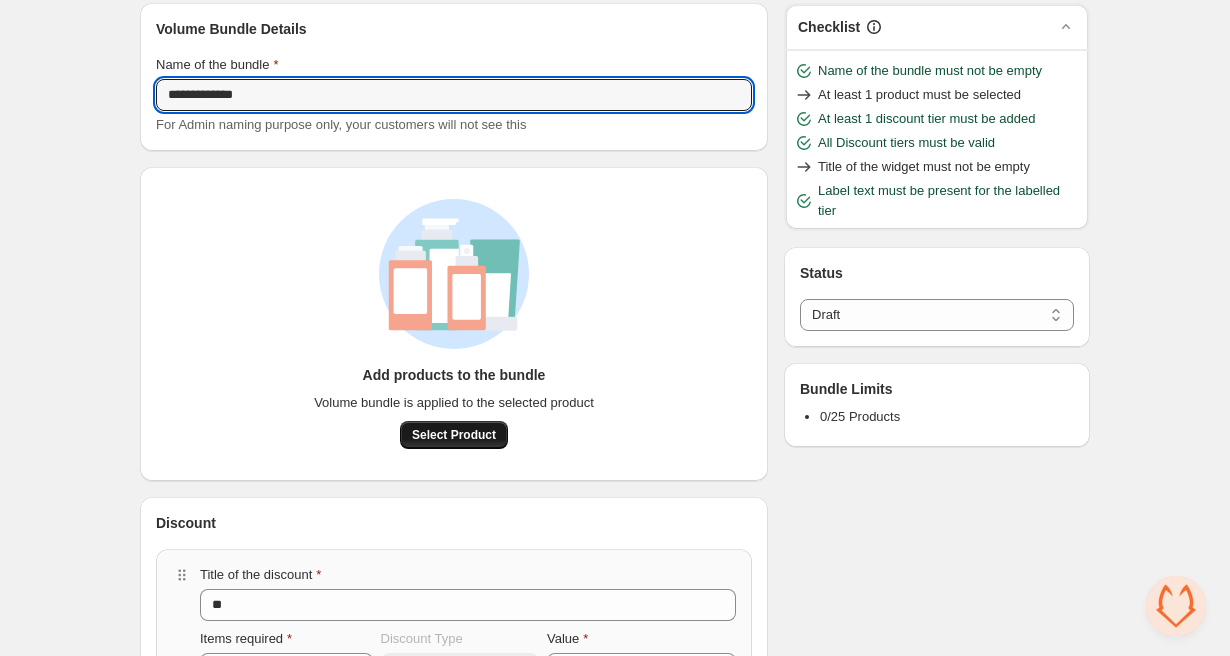scroll, scrollTop: 126, scrollLeft: 0, axis: vertical 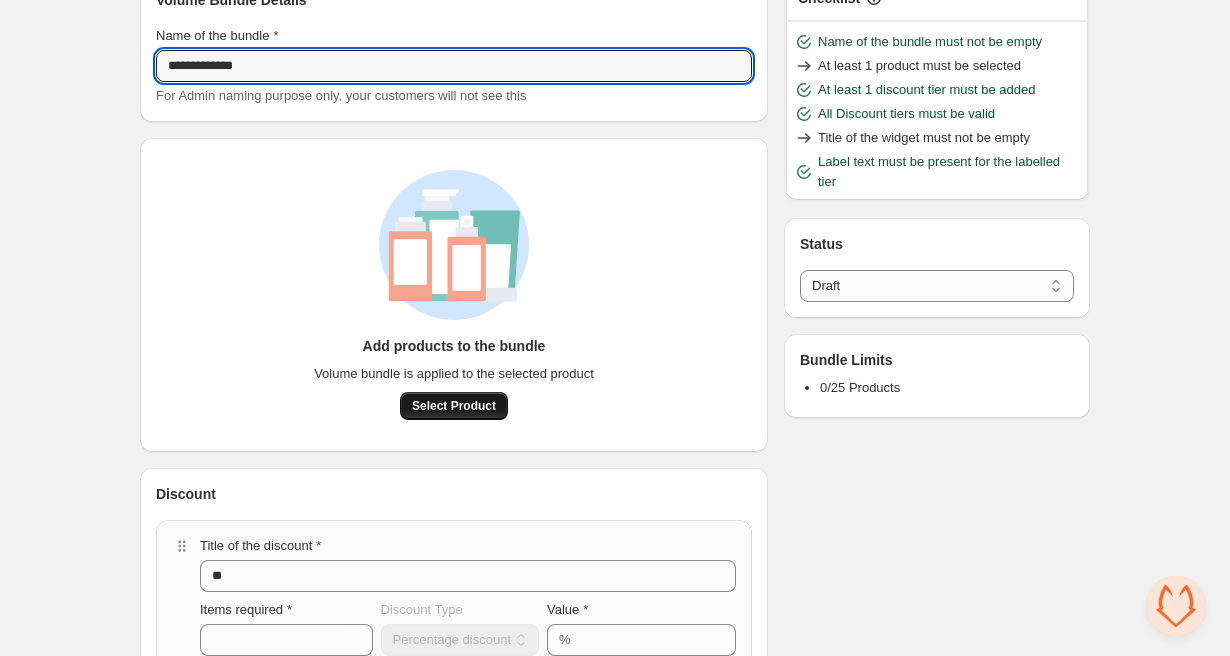 type on "**********" 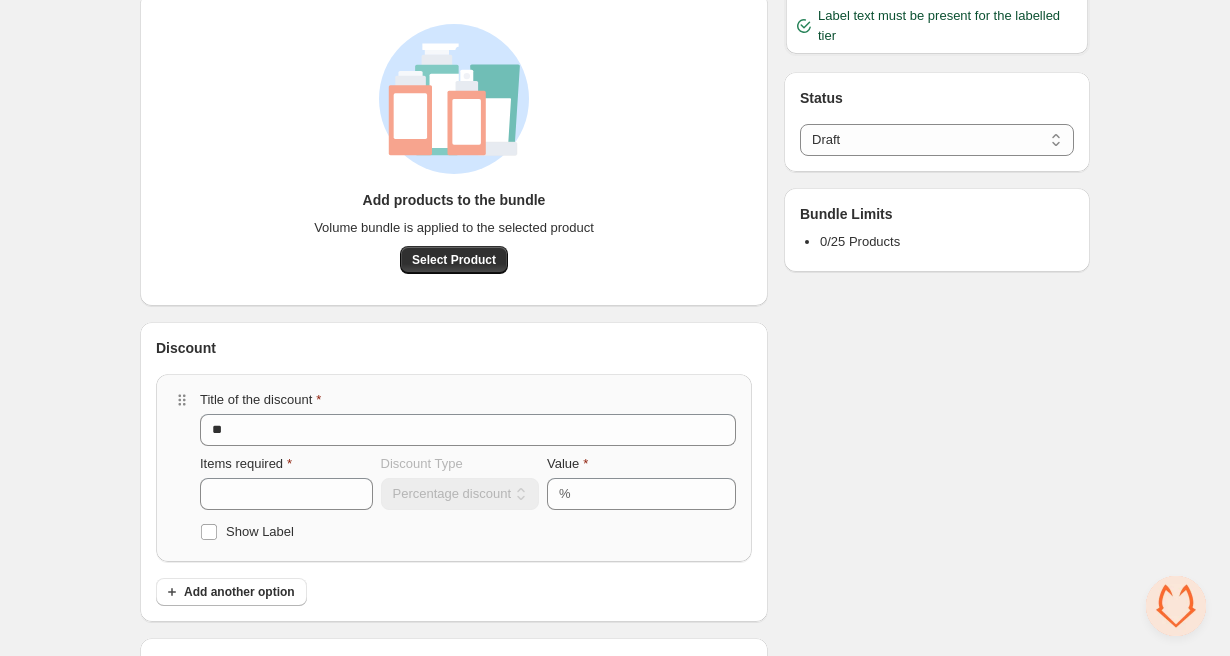 scroll, scrollTop: 270, scrollLeft: 0, axis: vertical 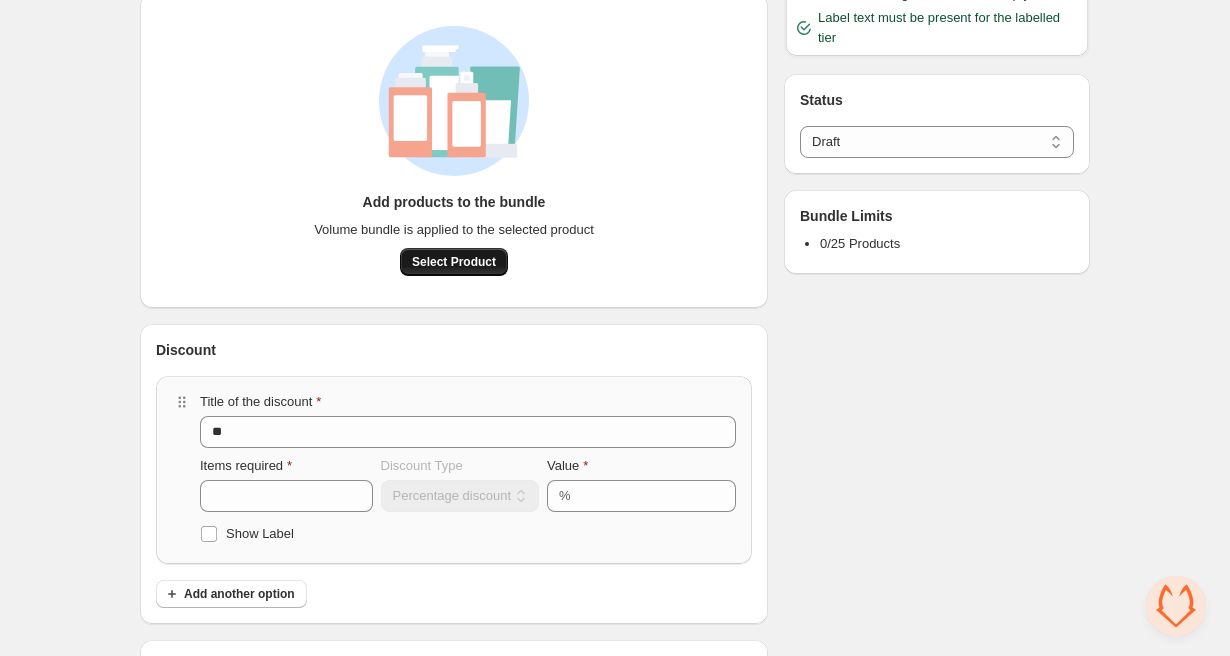 click on "Select Product" at bounding box center [454, 262] 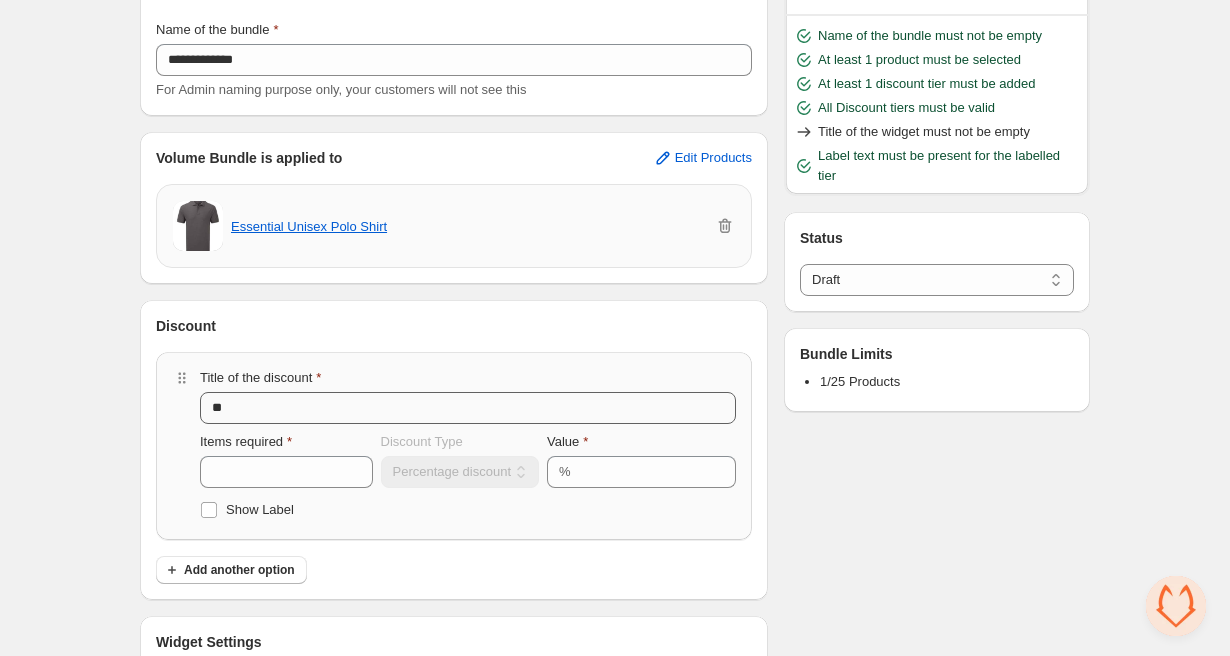 scroll, scrollTop: 145, scrollLeft: 0, axis: vertical 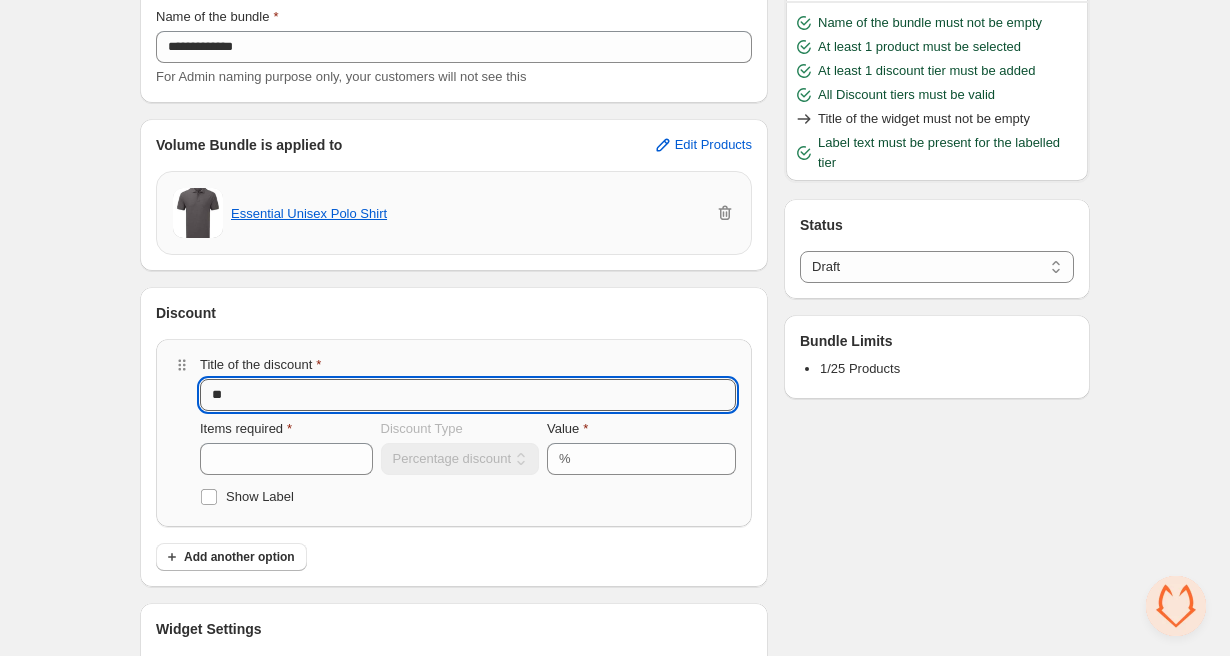 click on "**" at bounding box center (468, 395) 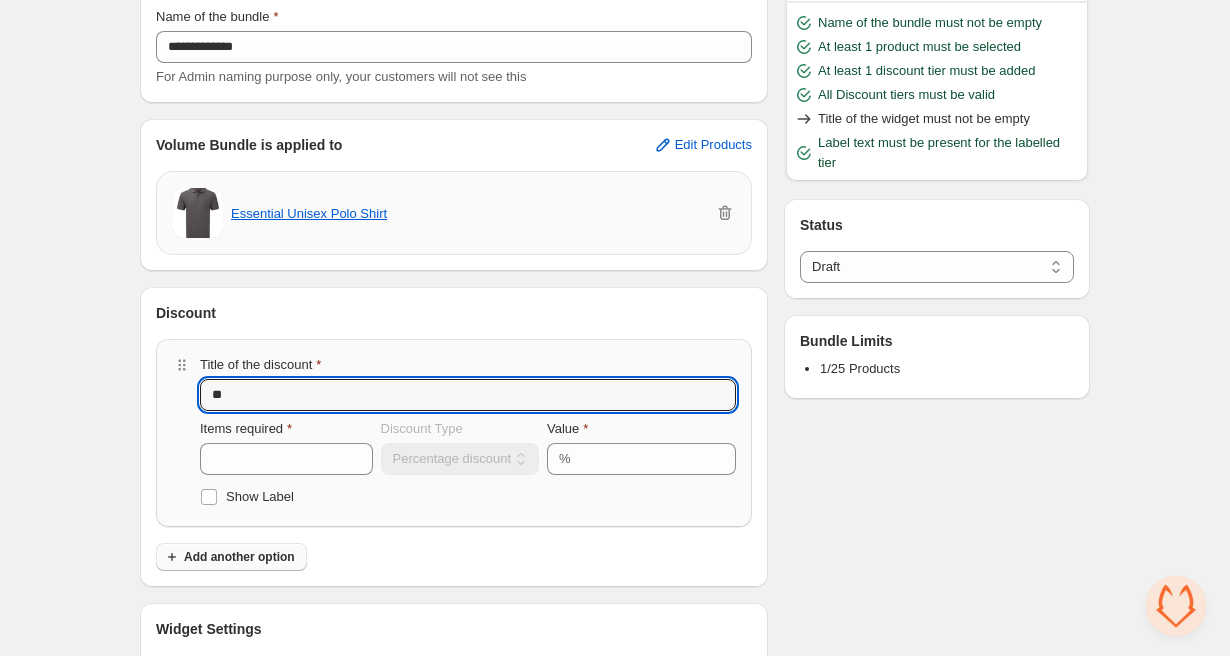 click on "Add another option" at bounding box center (239, 557) 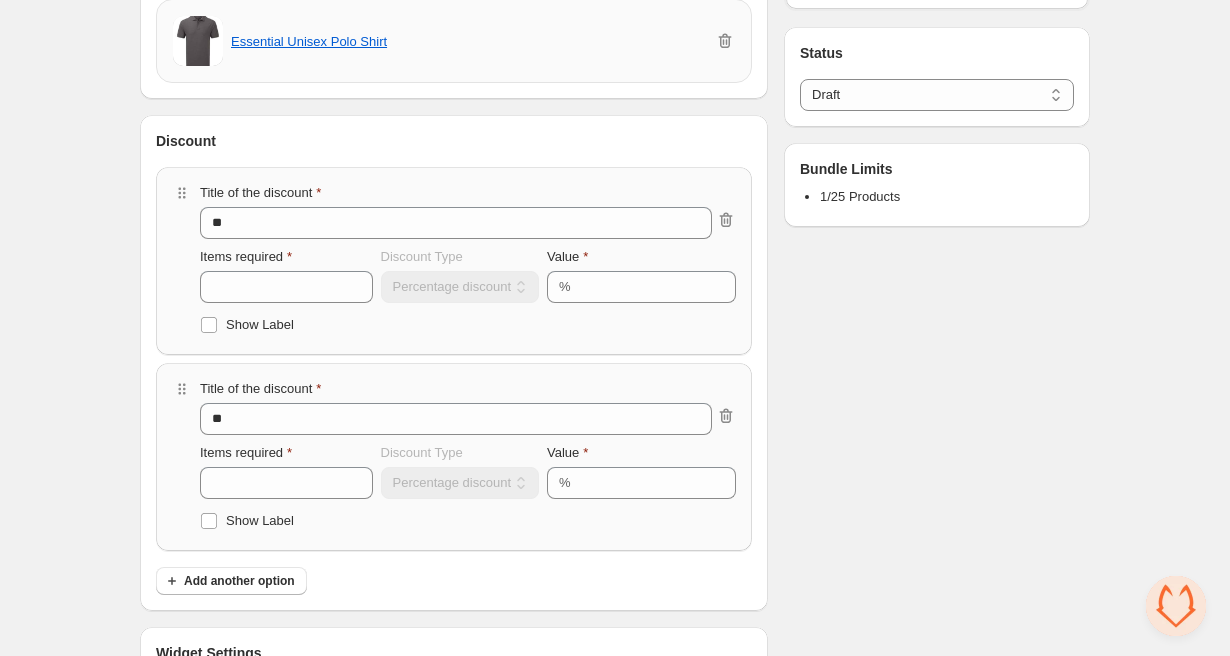 scroll, scrollTop: 347, scrollLeft: 0, axis: vertical 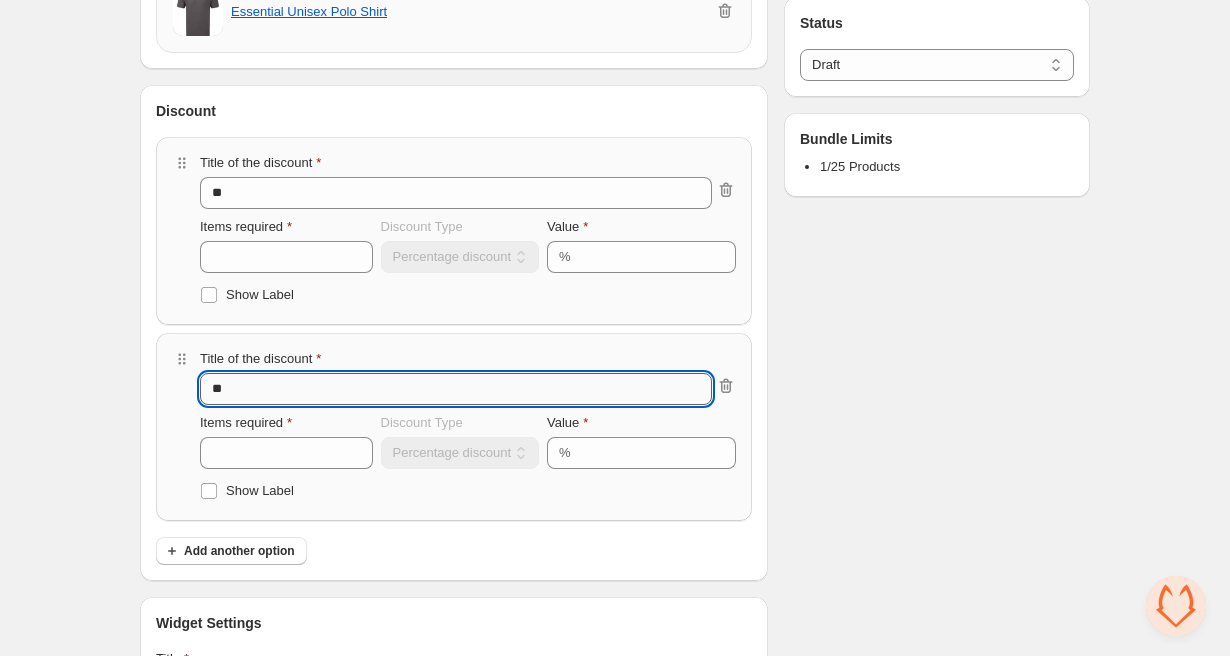 click on "**" at bounding box center (456, 389) 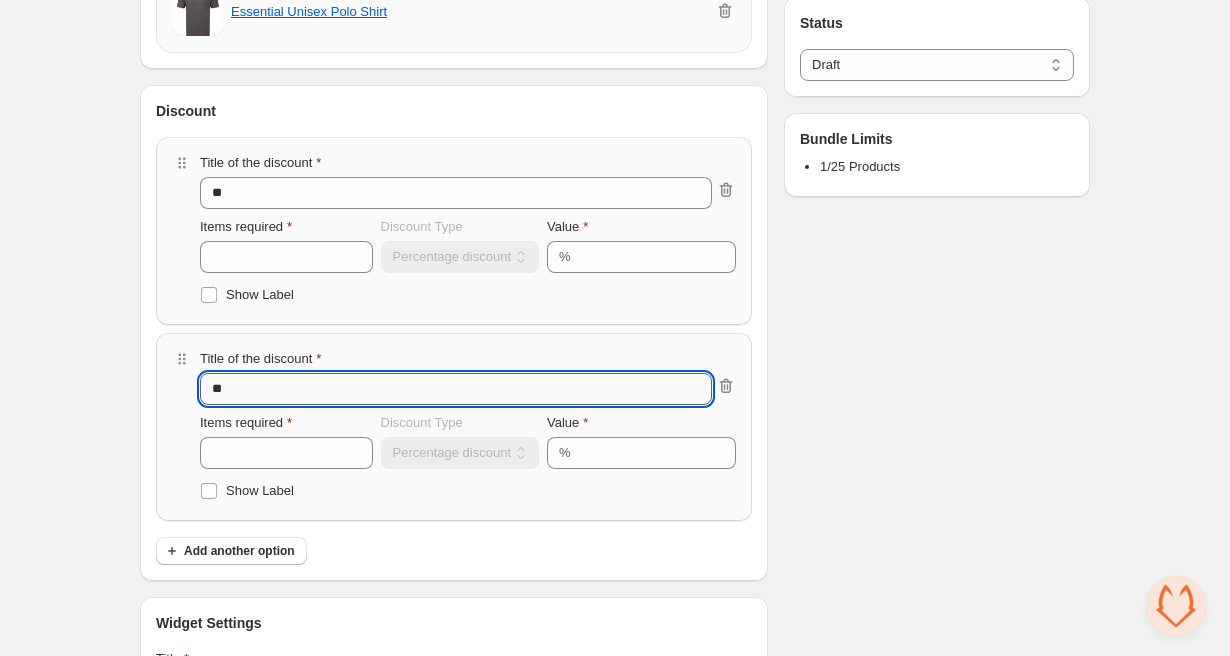 click on "**" at bounding box center [456, 389] 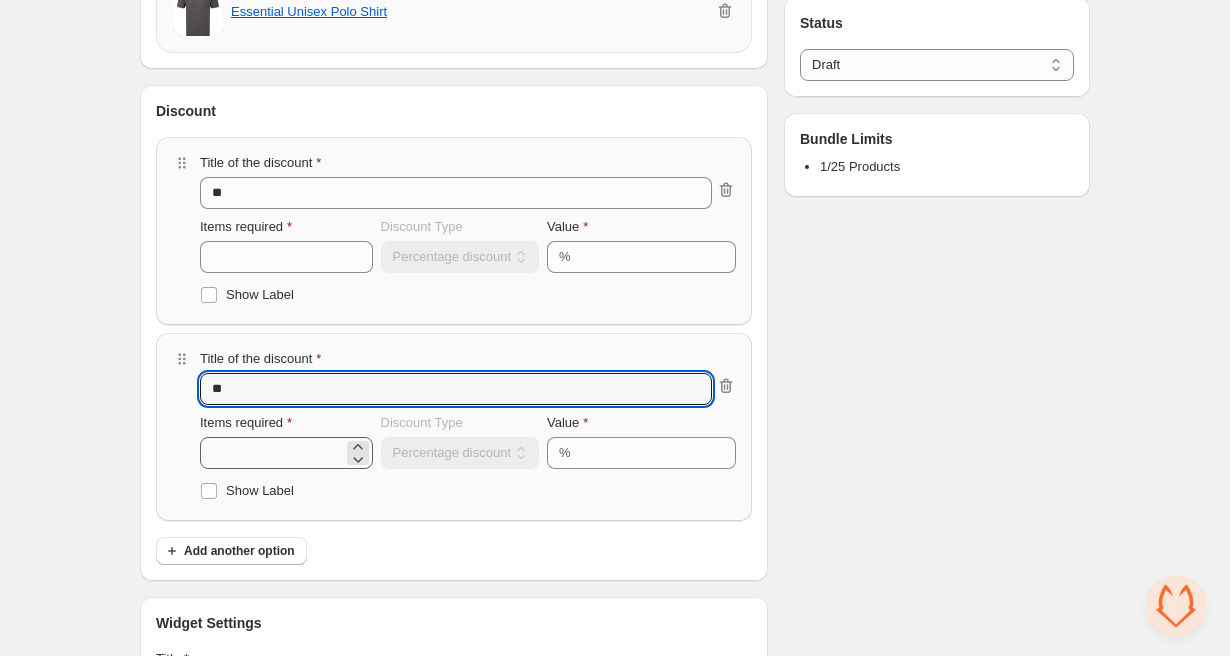 type on "**" 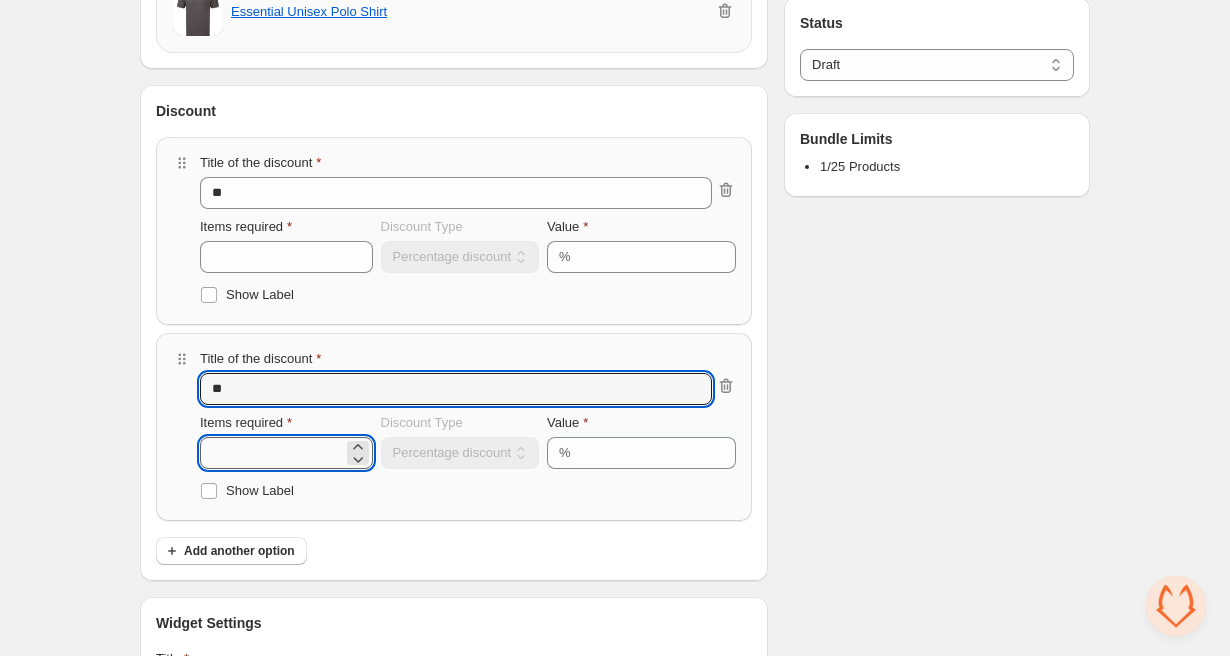 click on "*" at bounding box center (271, 453) 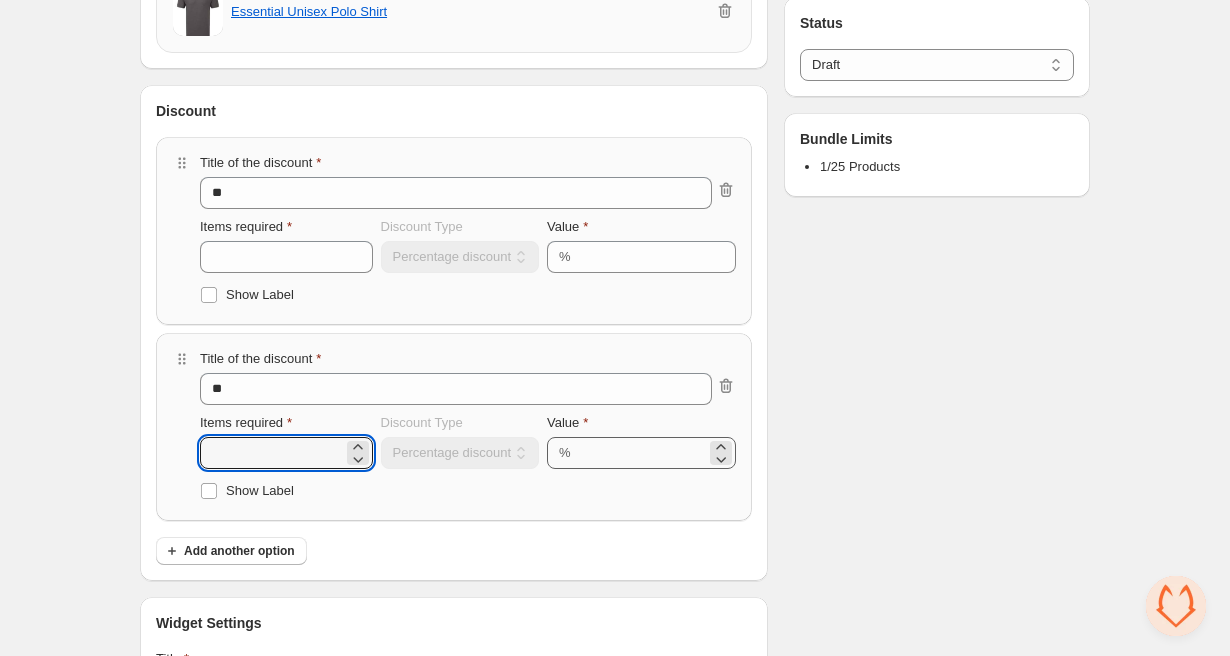 type on "*" 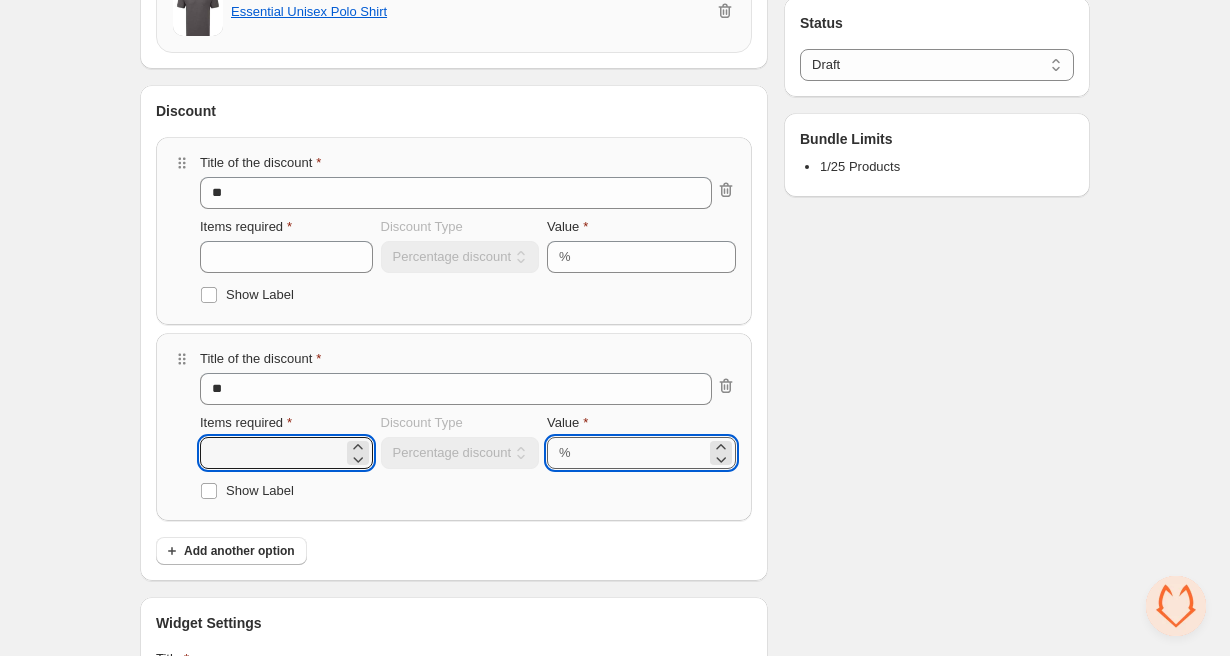 click on "**" at bounding box center [641, 453] 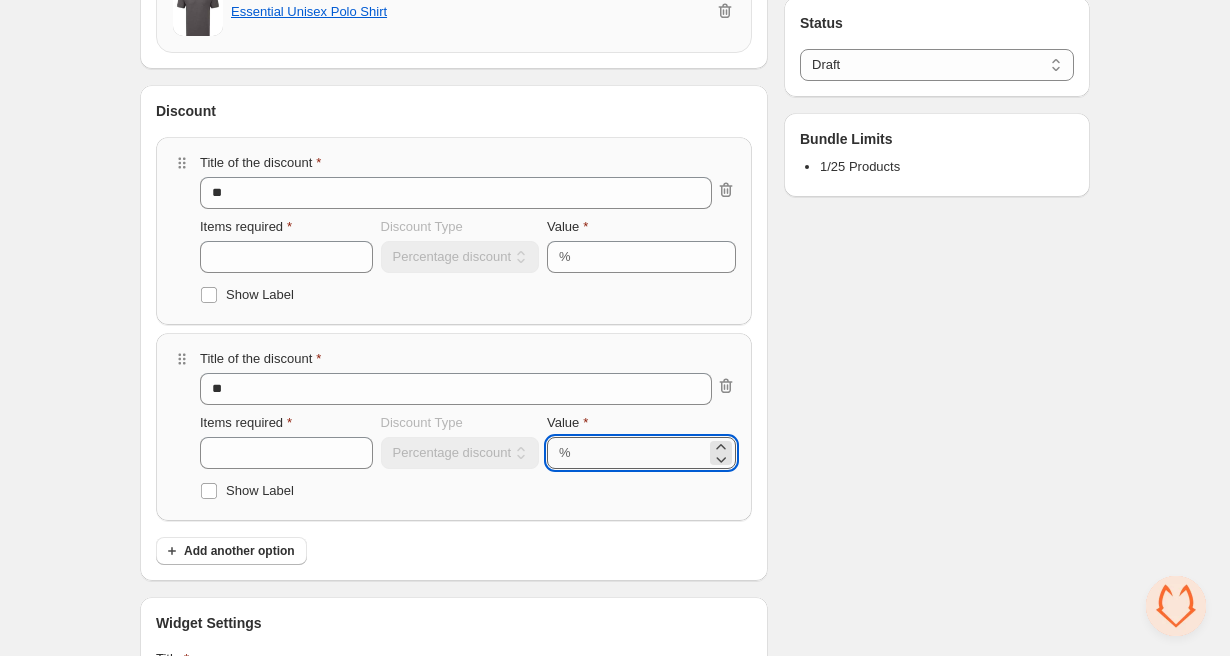 type on "*" 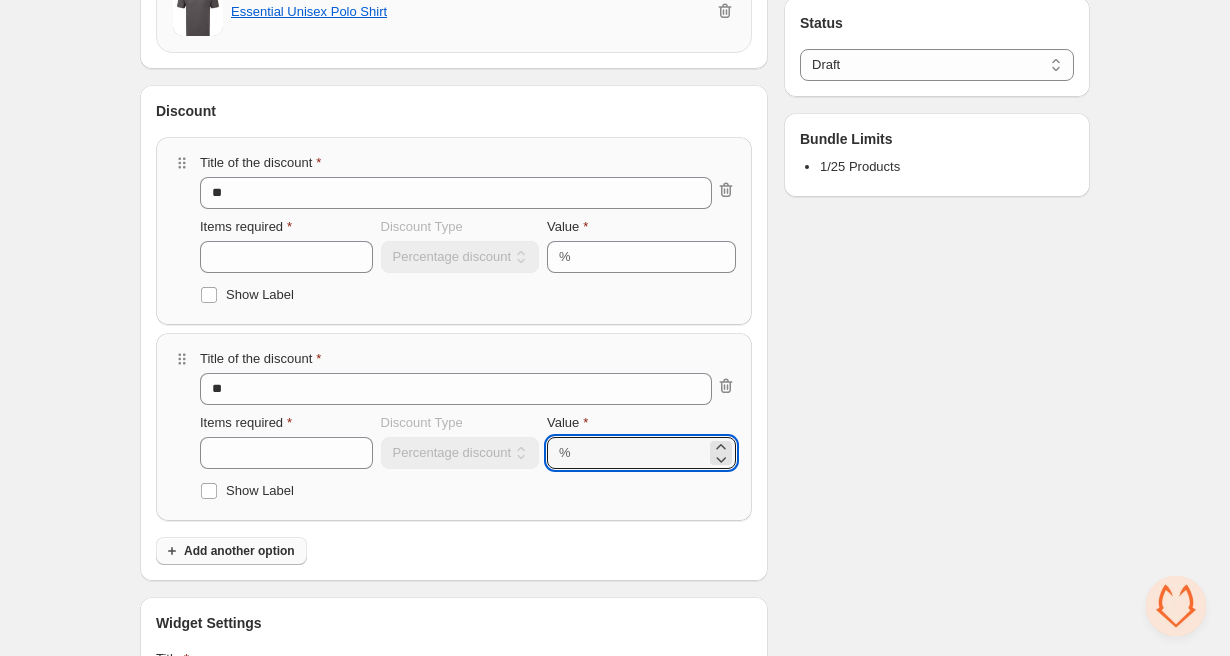 type on "**" 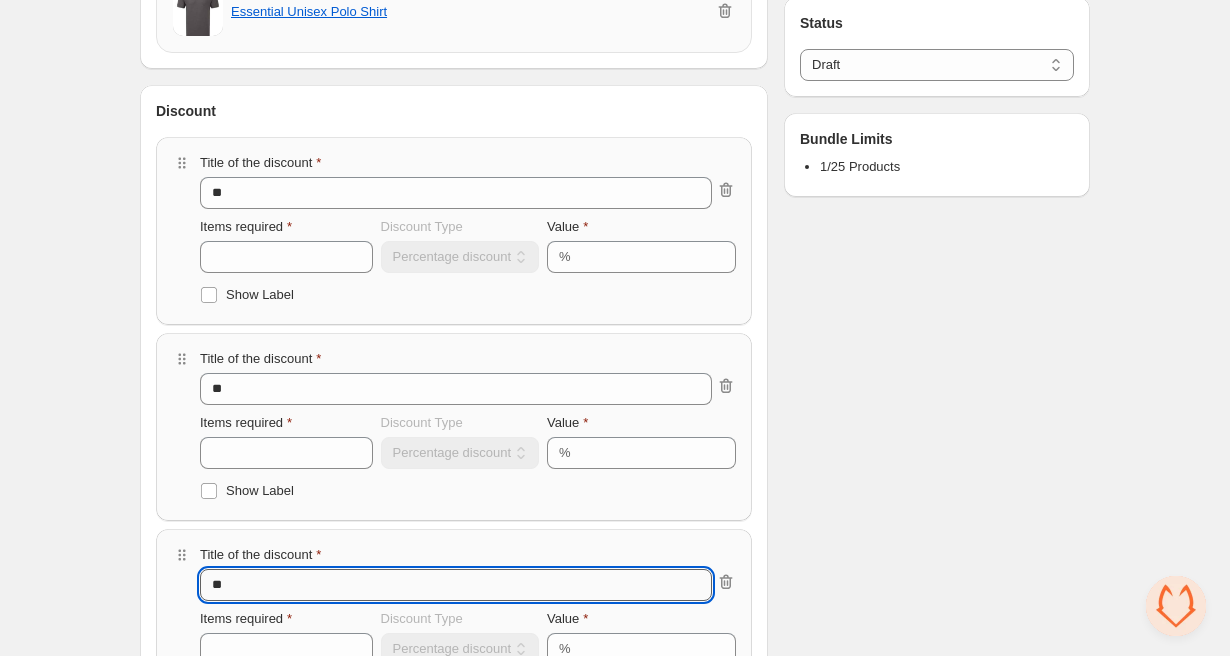 click on "**" at bounding box center [456, 585] 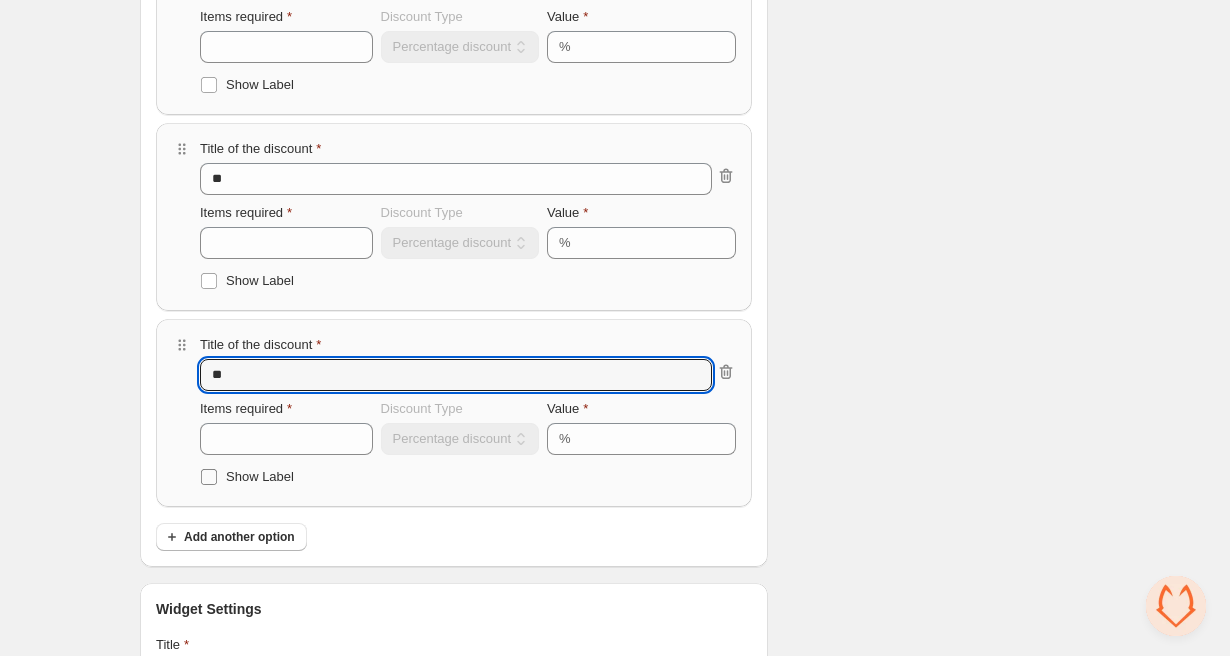 scroll, scrollTop: 533, scrollLeft: 0, axis: vertical 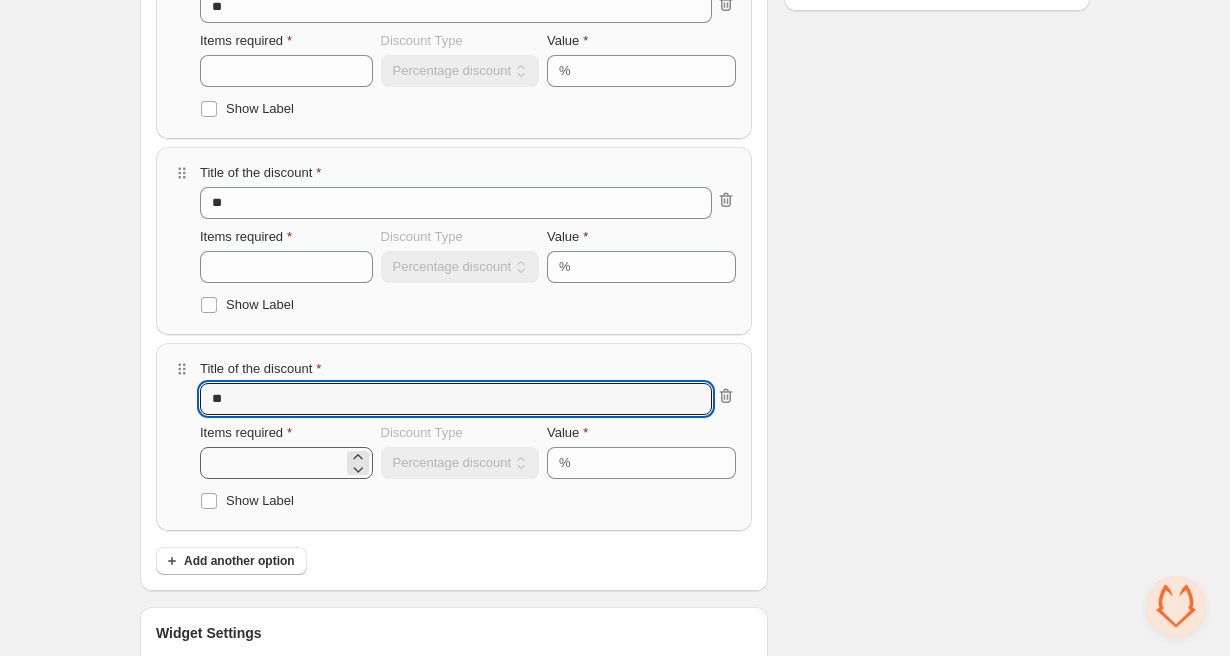 type on "**" 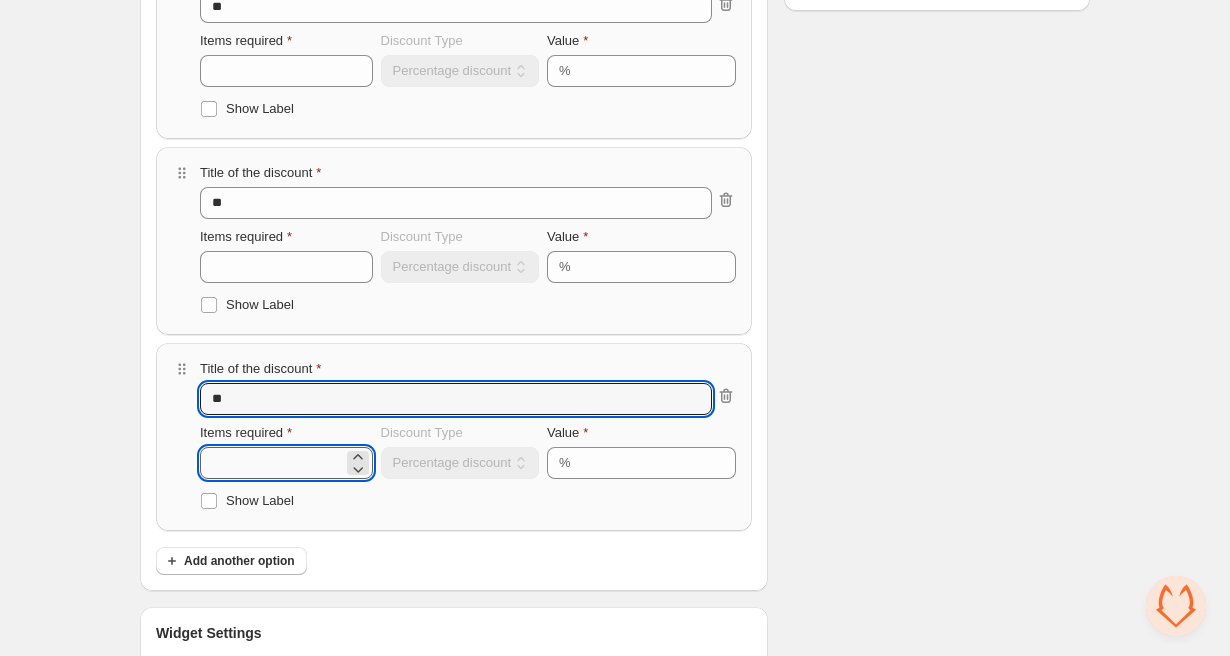 click on "*" at bounding box center [271, 463] 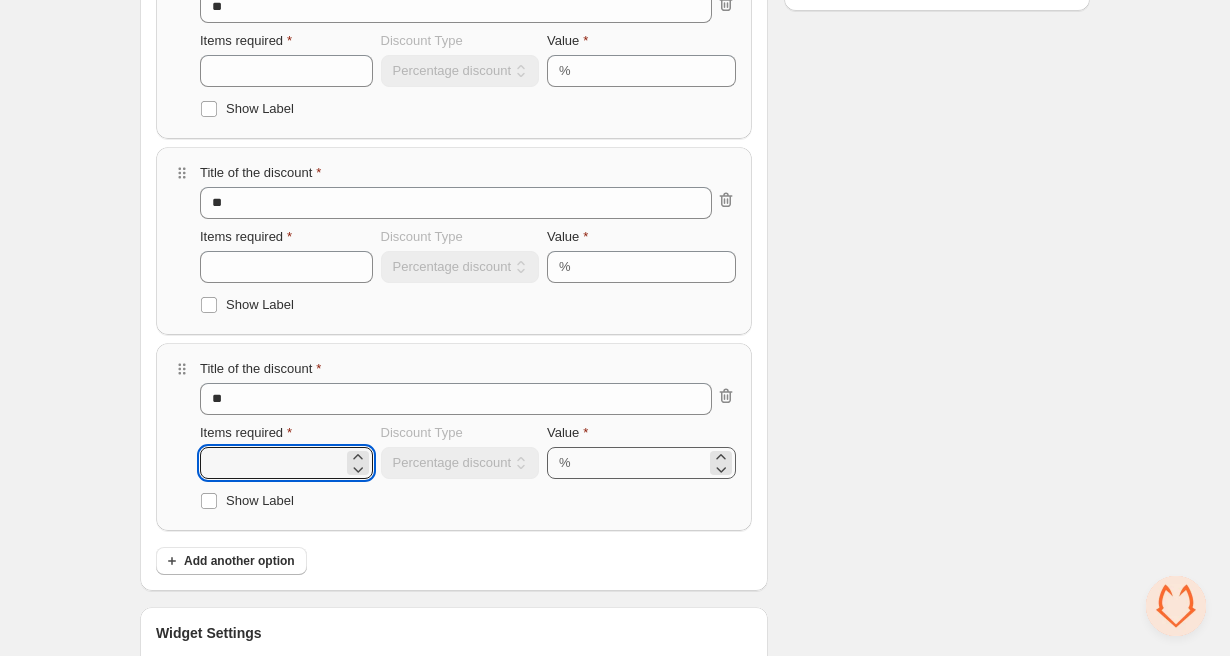 type on "*" 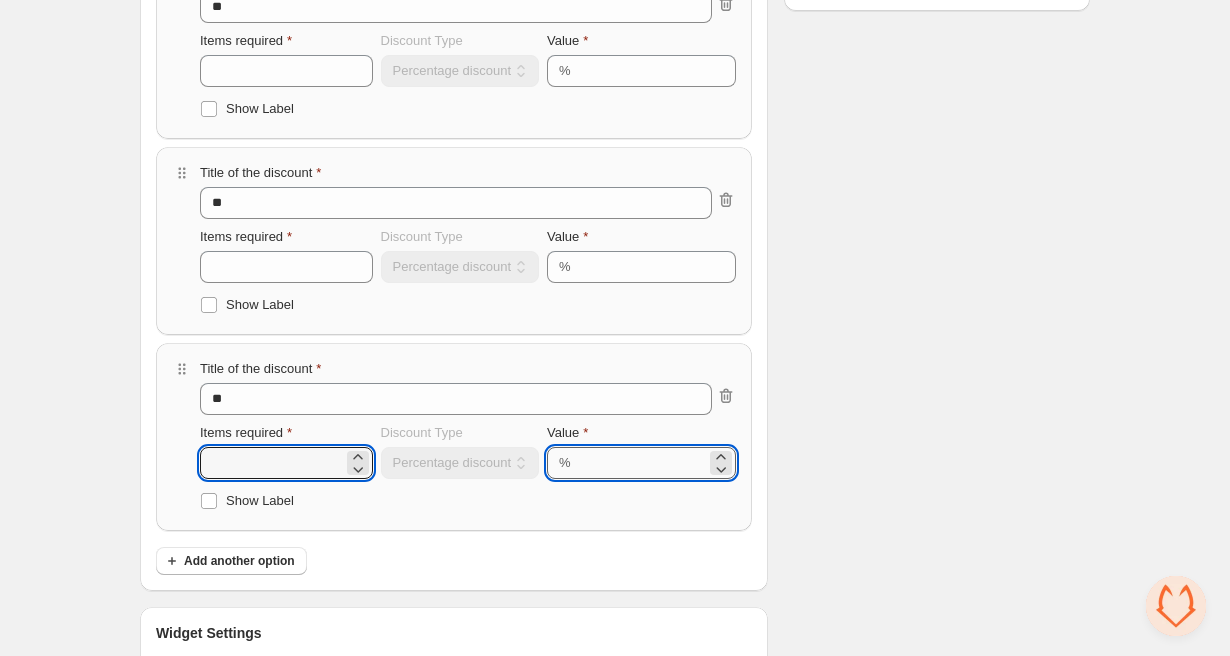 click on "**" at bounding box center [641, 463] 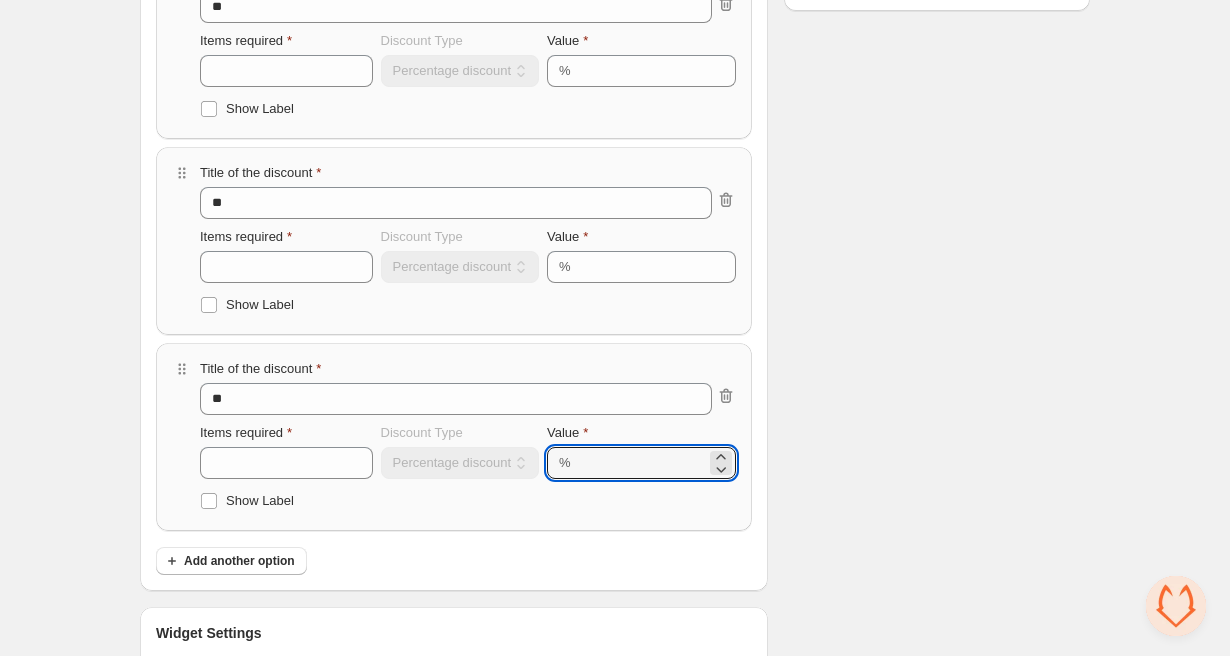 type on "**" 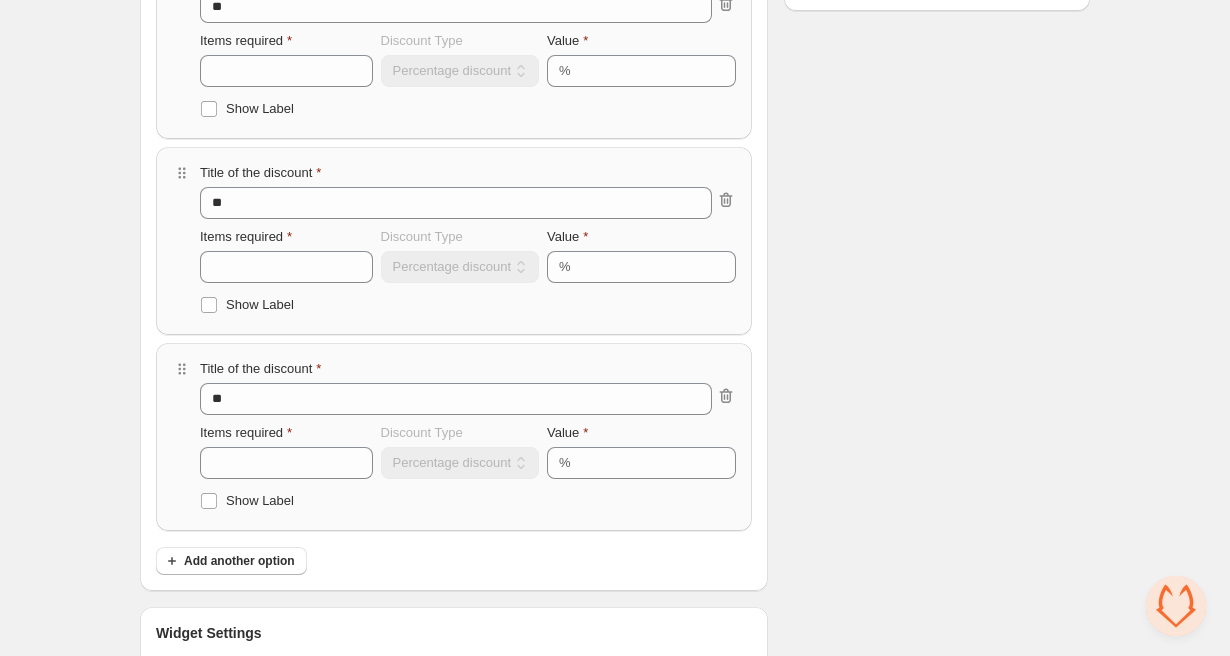 click on "Checklist Name of the bundle must not be empty At least 1 product must be selected At least 1 discount tier must be added All Discount tiers must be valid Title of the widget must not be empty Label text must be present for the labelled tier Status ****** ***** Draft Bundle Limits 1/25 Products" at bounding box center (937, 205) 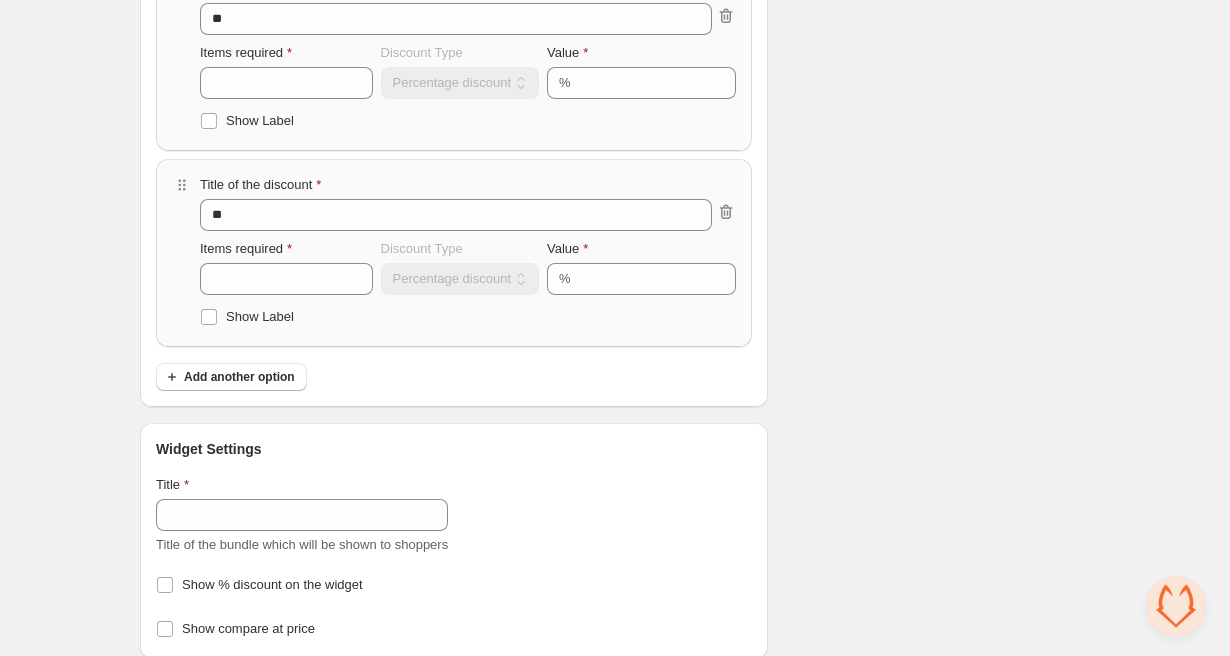 scroll, scrollTop: 736, scrollLeft: 0, axis: vertical 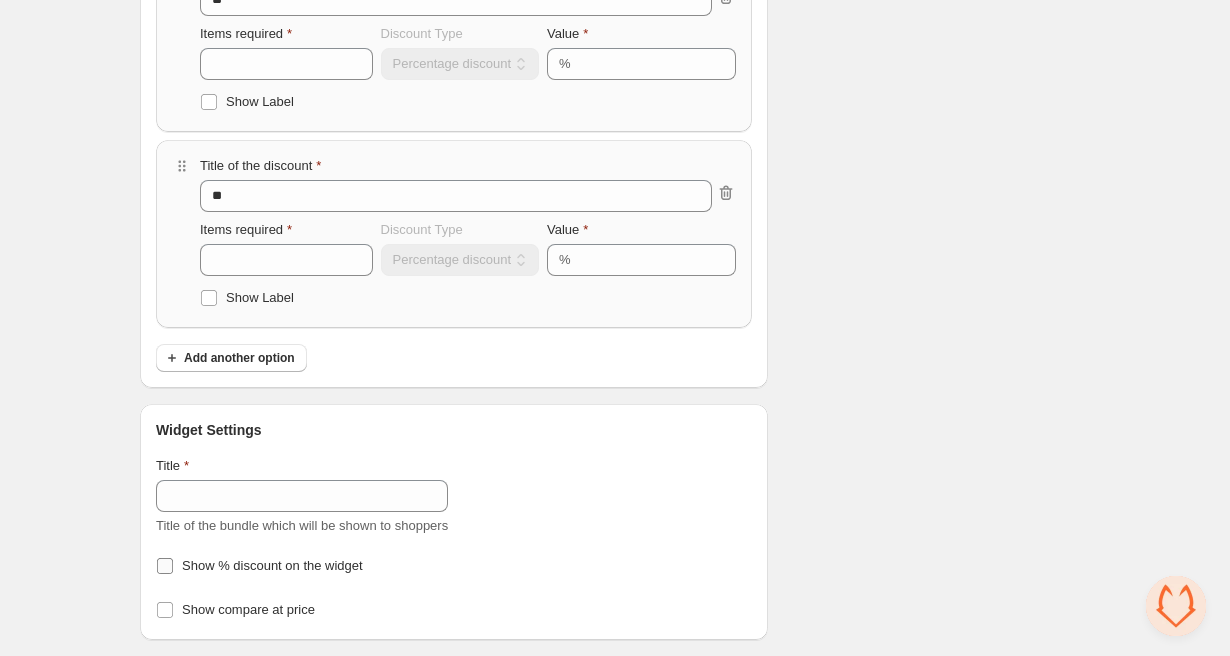 click at bounding box center (165, 566) 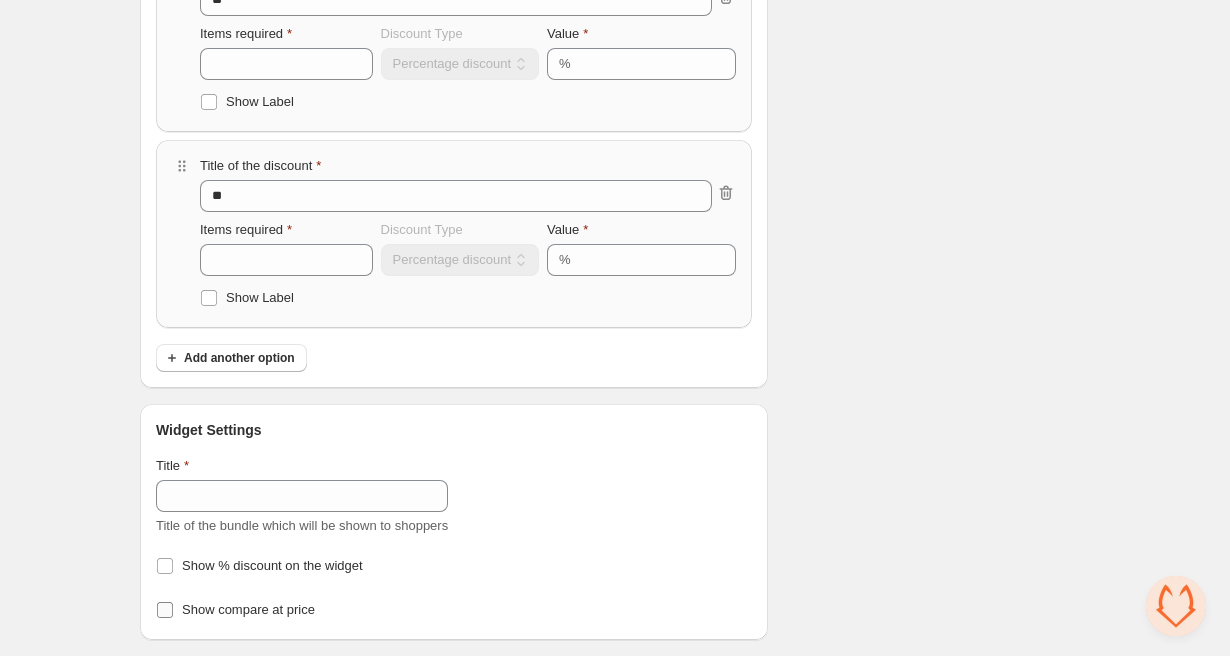 click at bounding box center (165, 610) 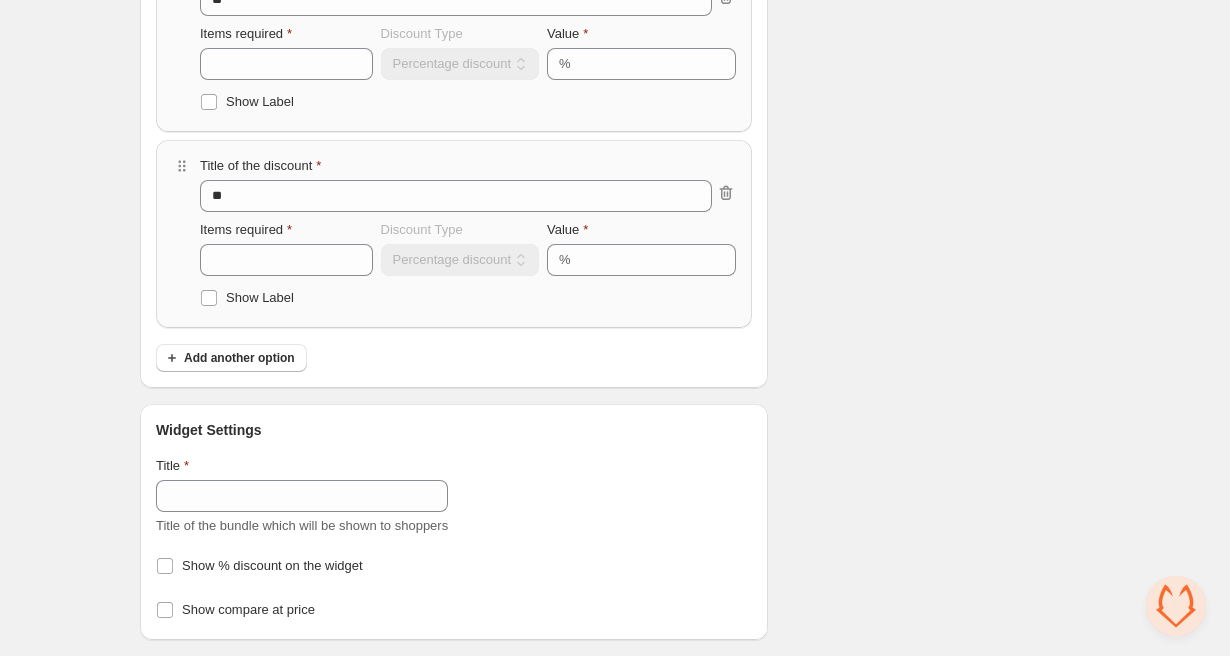 click on "Widget Settings Title Title of the bundle which will be shown to shoppers Show % discount on the widget Show compare at price" at bounding box center [454, 522] 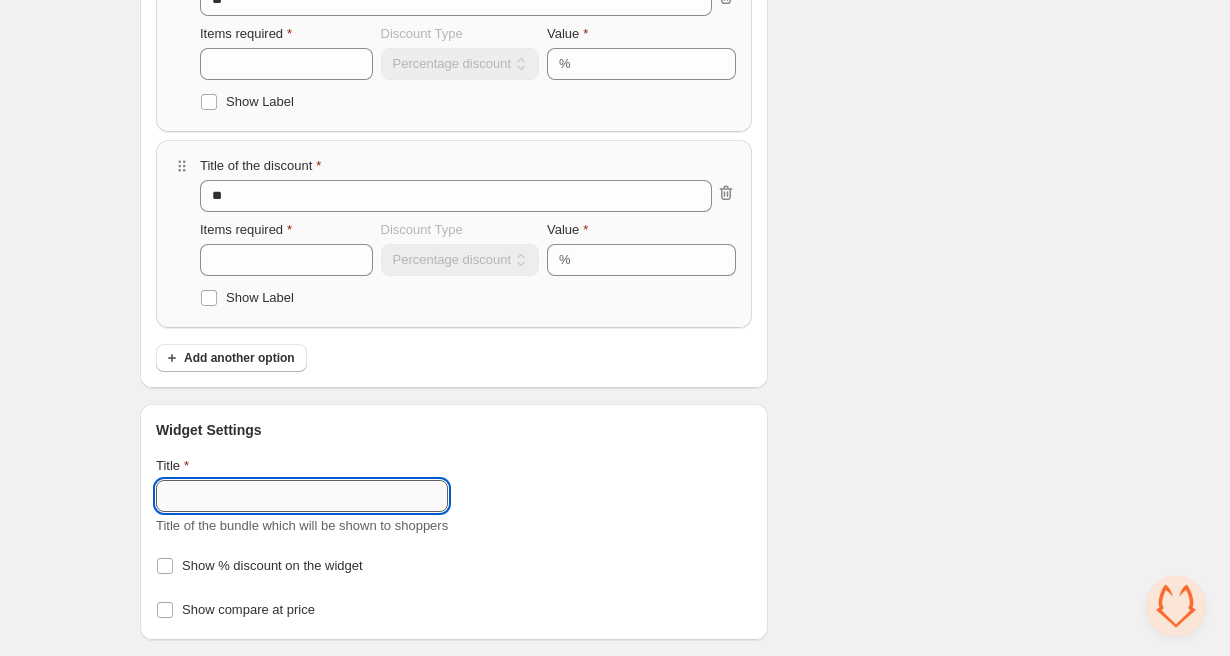 click on "Title" at bounding box center [302, 496] 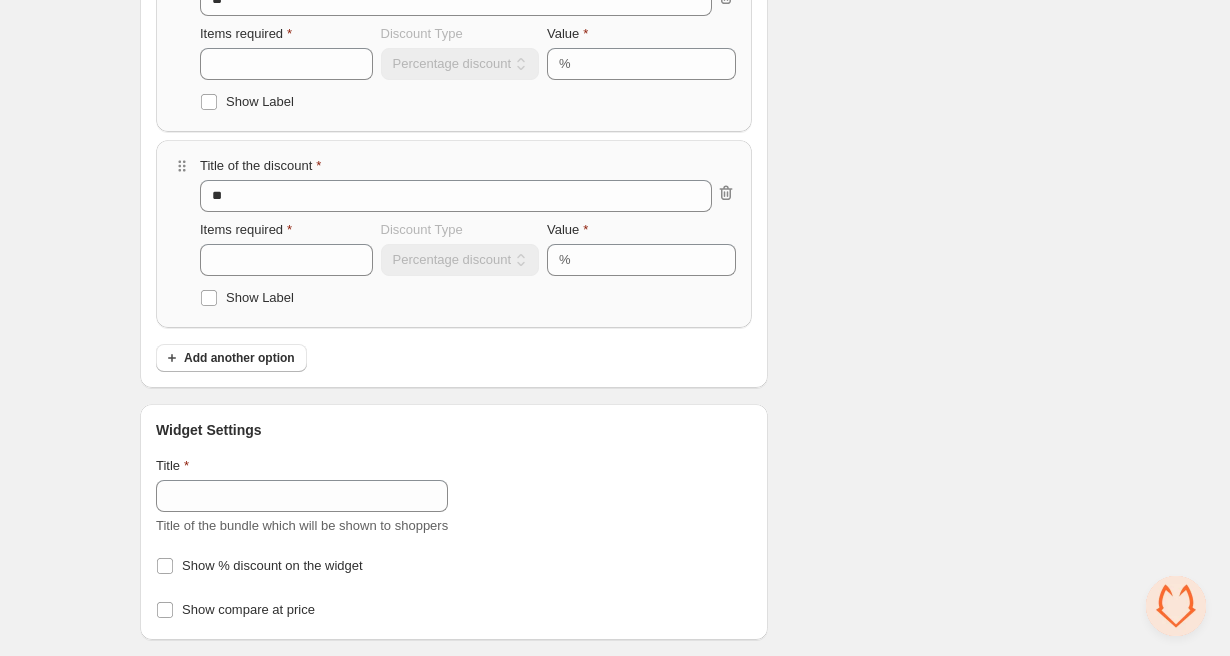 click on "Widget Settings Title Title of the bundle which will be shown to shoppers Show % discount on the widget Show compare at price" at bounding box center [454, 522] 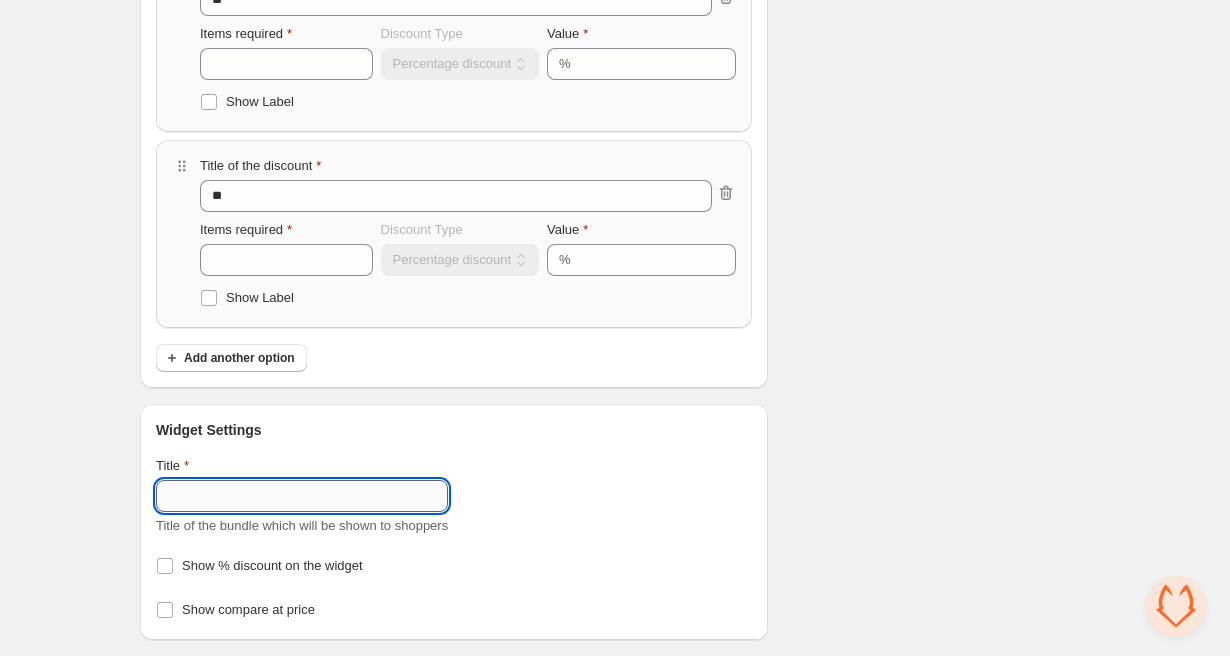 click on "Title" at bounding box center [302, 496] 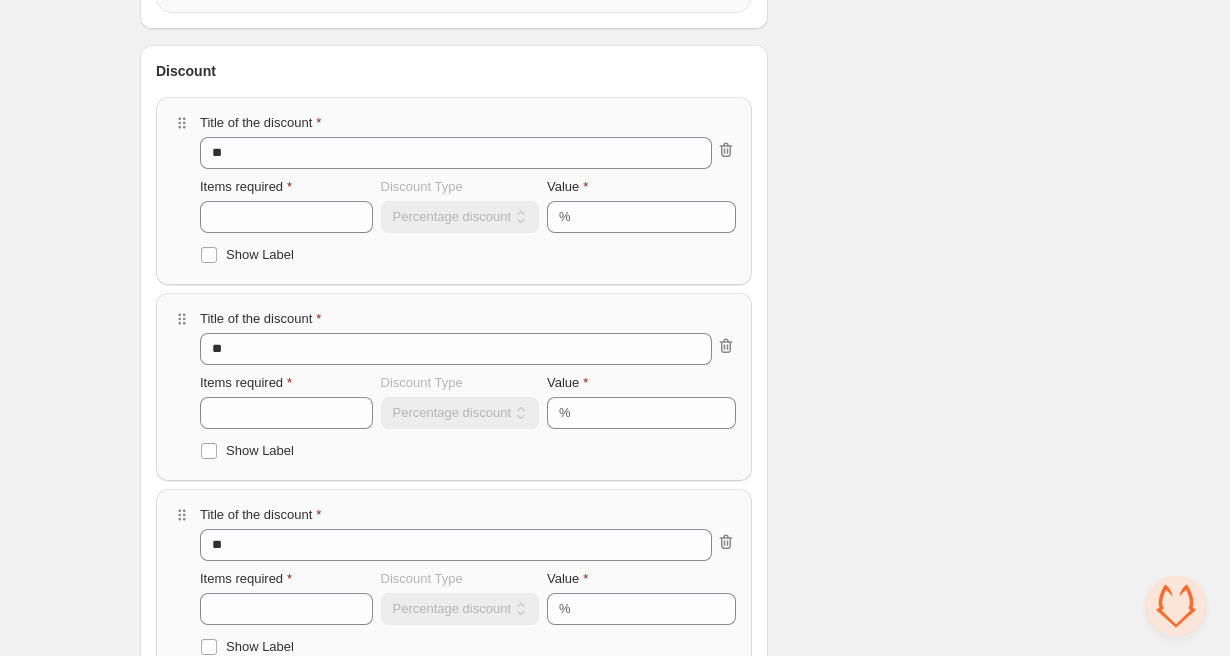 scroll, scrollTop: 0, scrollLeft: 0, axis: both 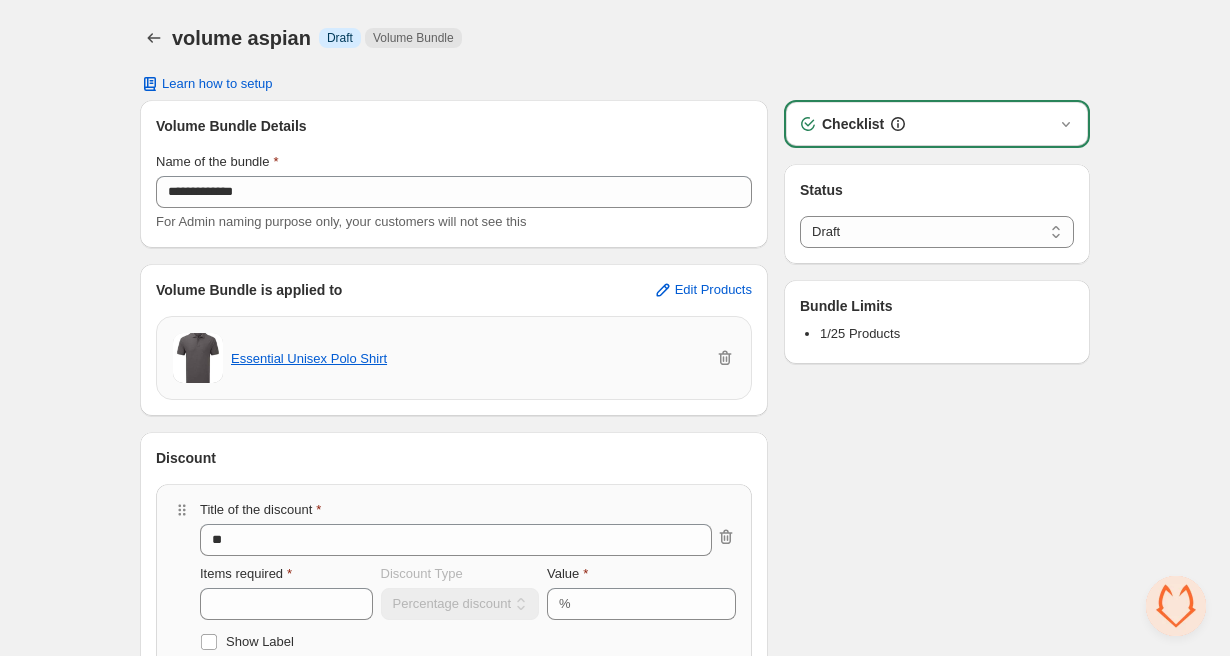 type on "**********" 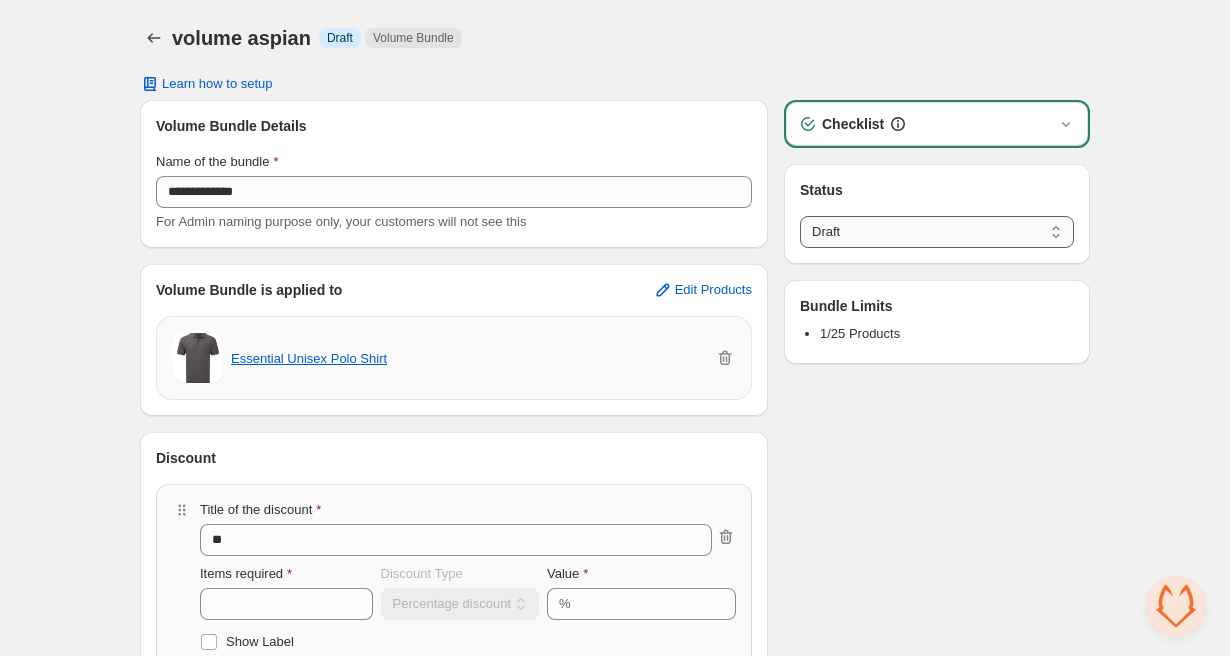 click on "****** *****" at bounding box center (937, 232) 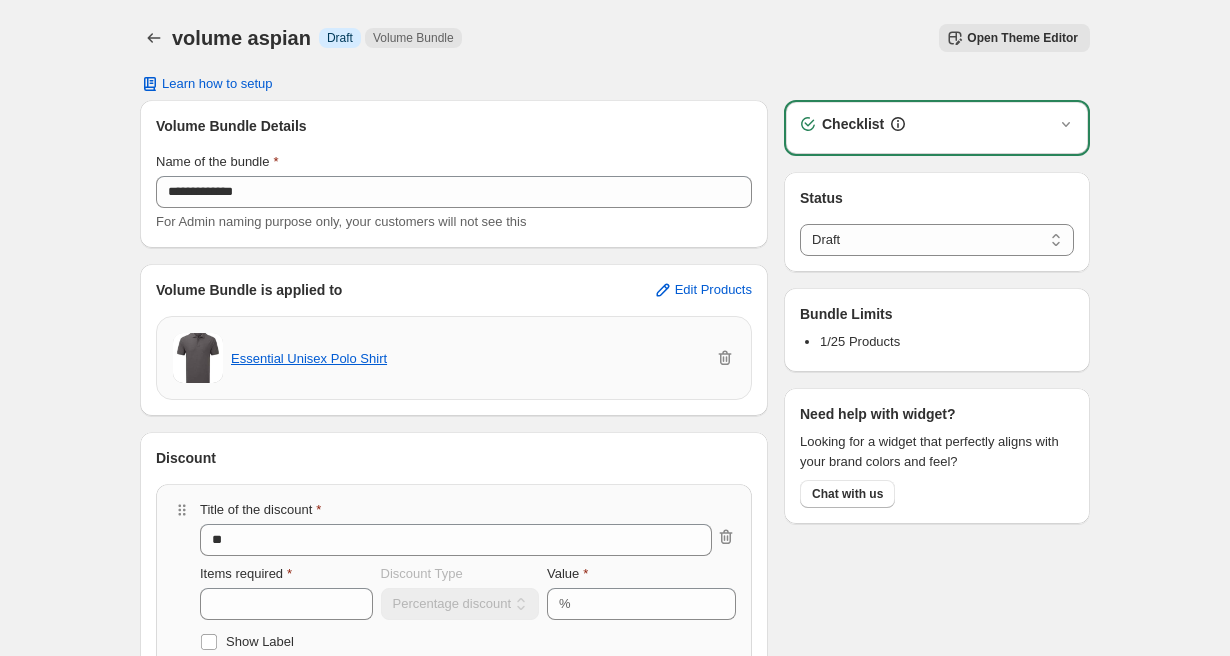 select on "*****" 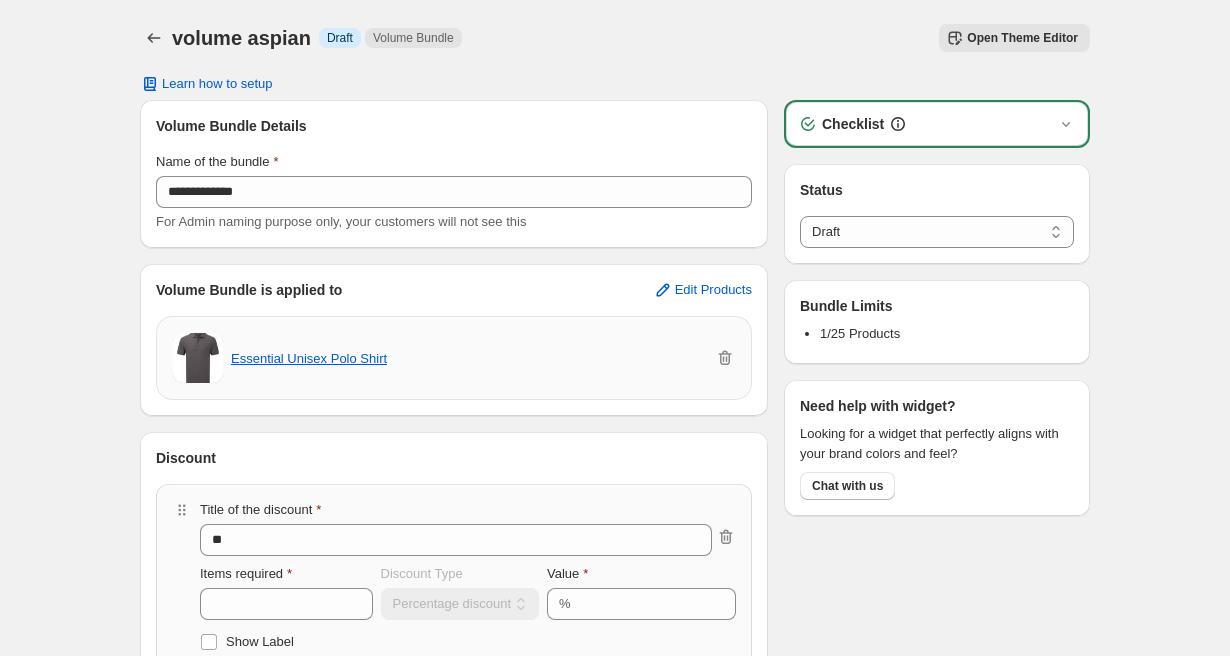 click on "**********" at bounding box center (615, 710) 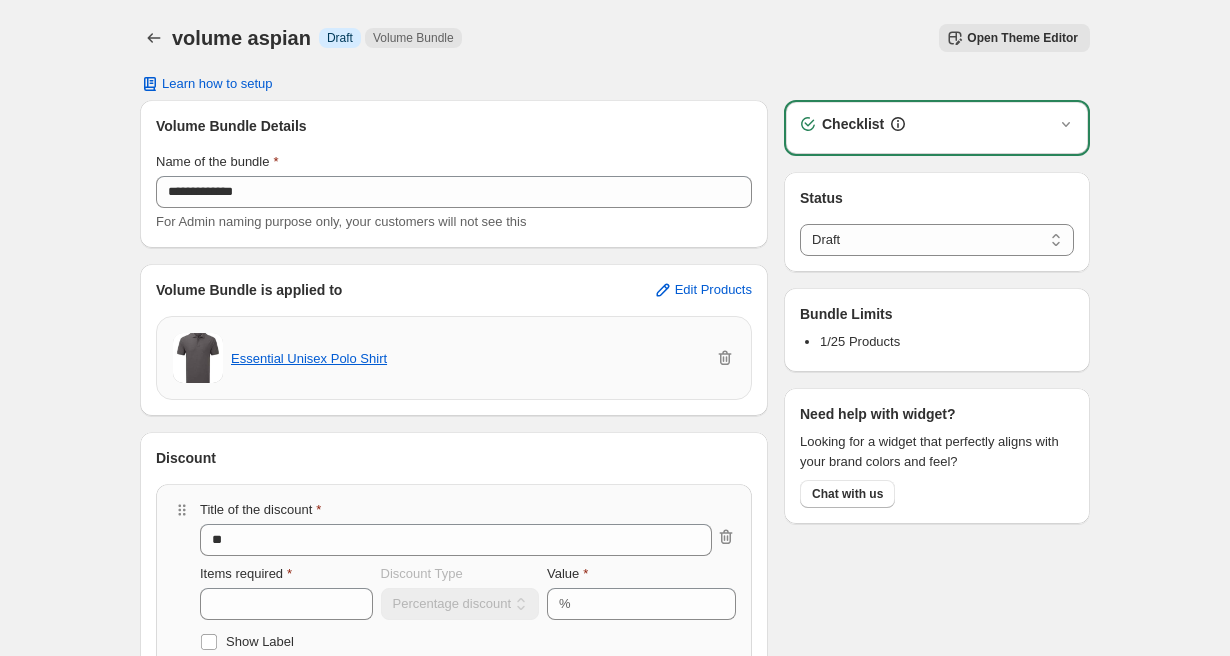 scroll, scrollTop: 0, scrollLeft: 0, axis: both 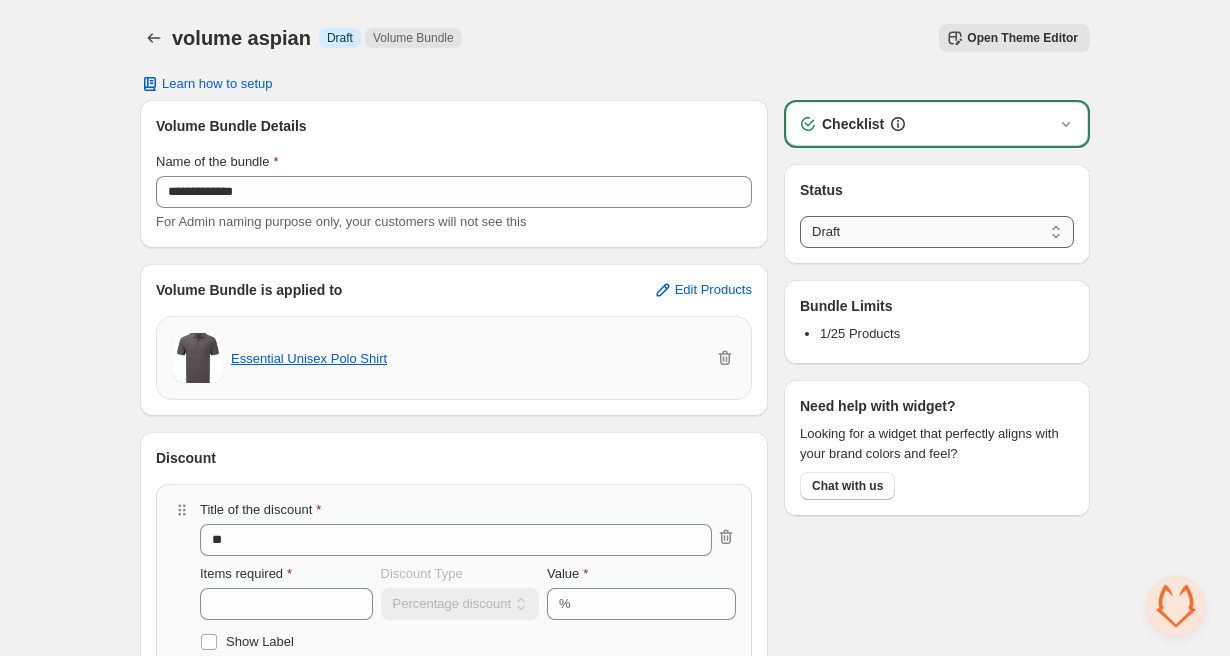 click on "****** *****" at bounding box center [937, 232] 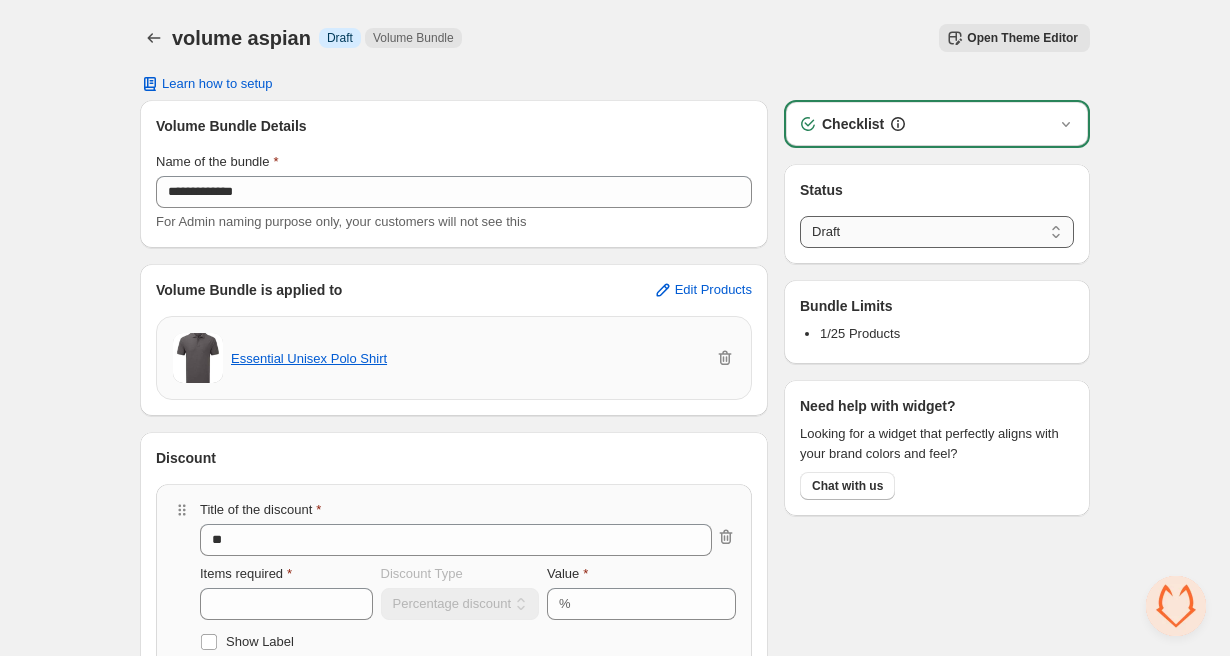 select on "******" 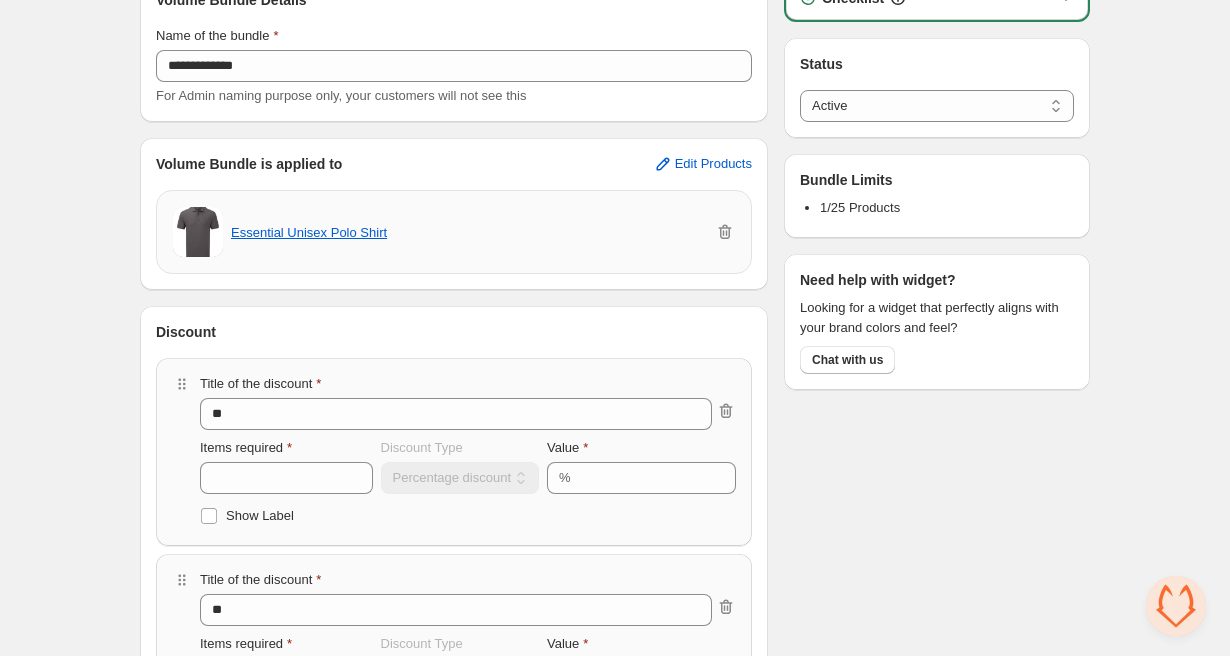 scroll, scrollTop: 75, scrollLeft: 0, axis: vertical 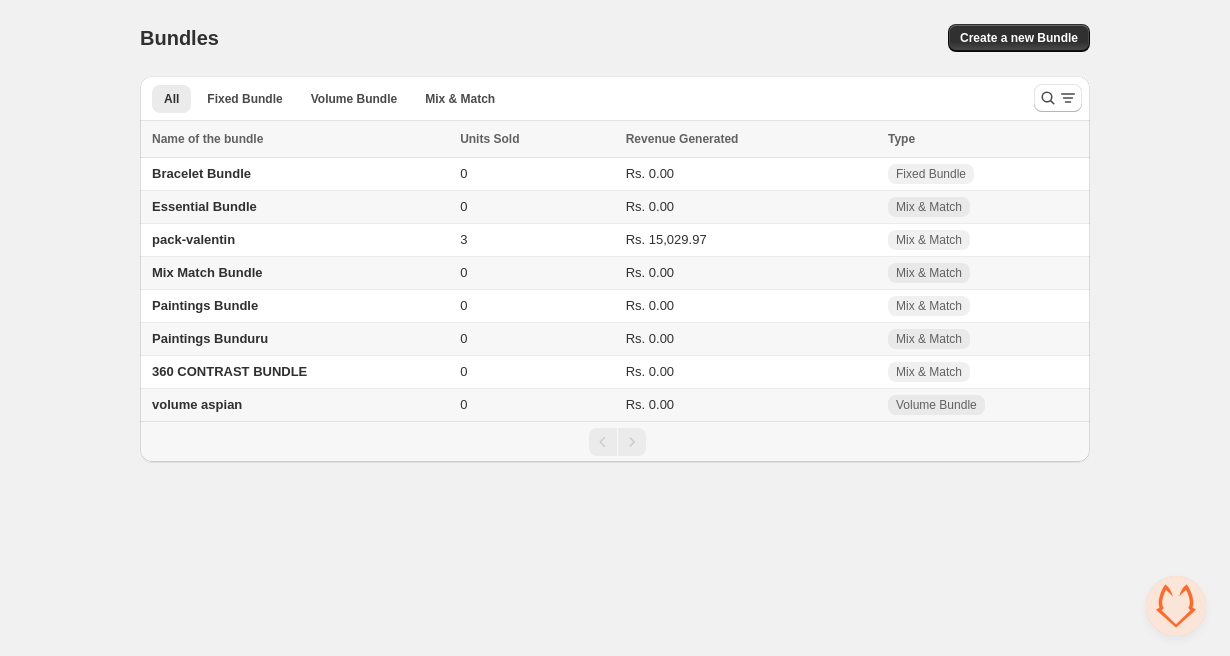 click on "volume aspian" at bounding box center [197, 404] 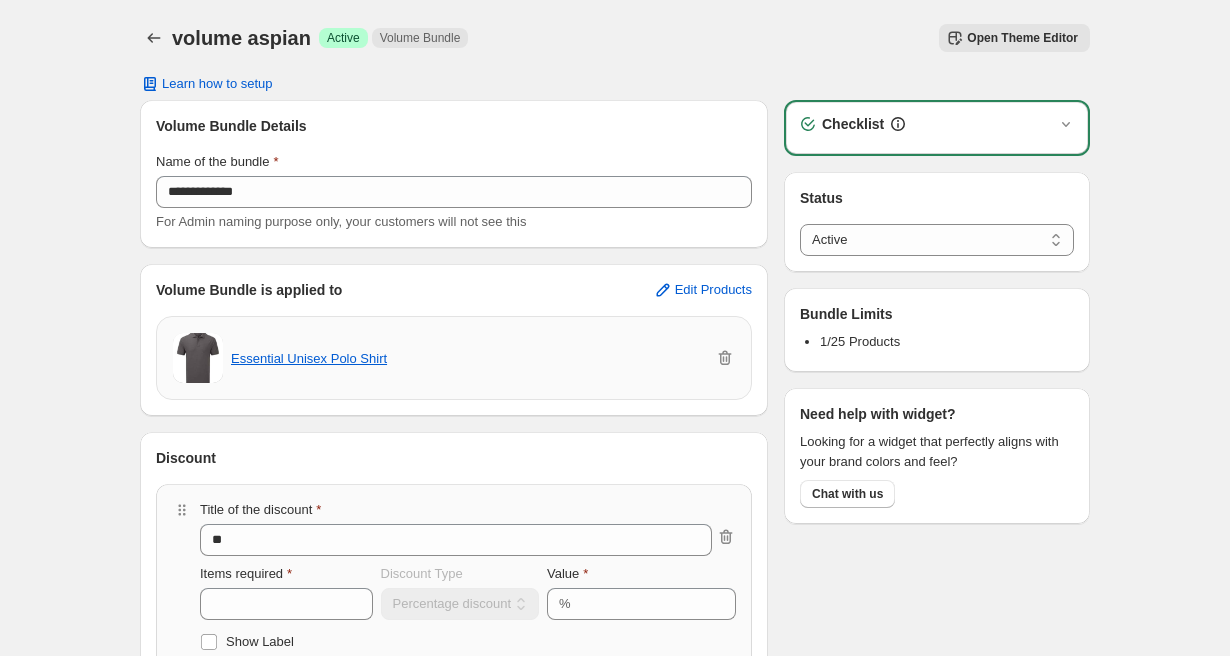 scroll, scrollTop: 0, scrollLeft: 0, axis: both 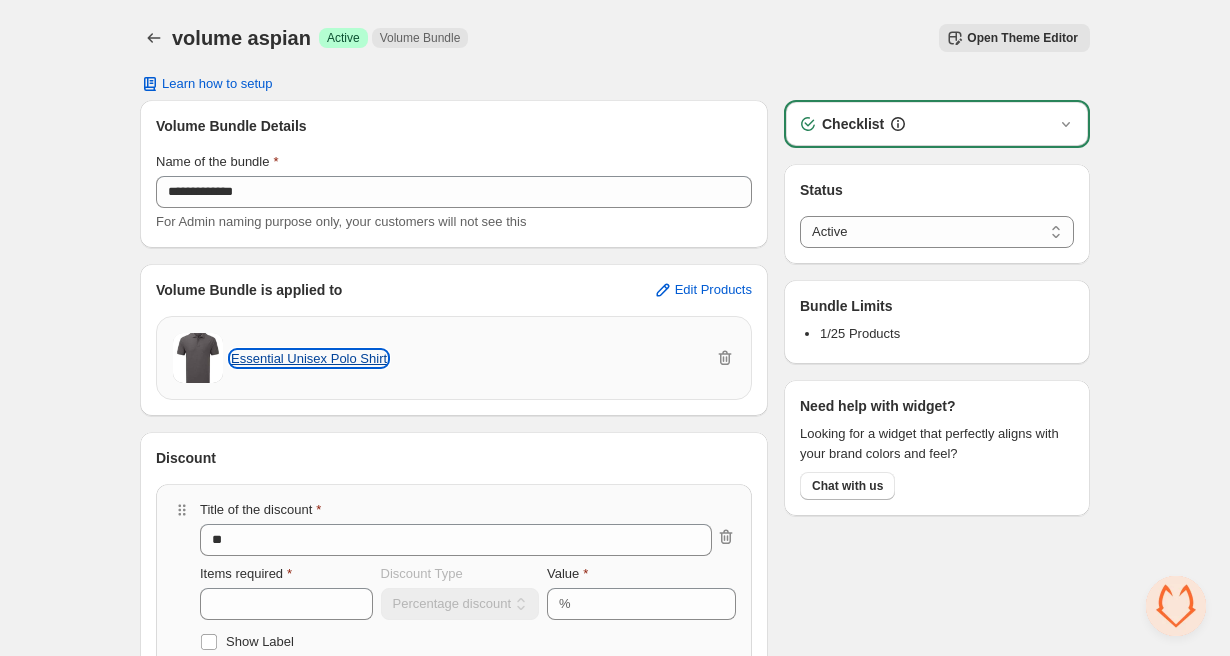 click on "Essential Unisex Polo Shirt" at bounding box center (309, 358) 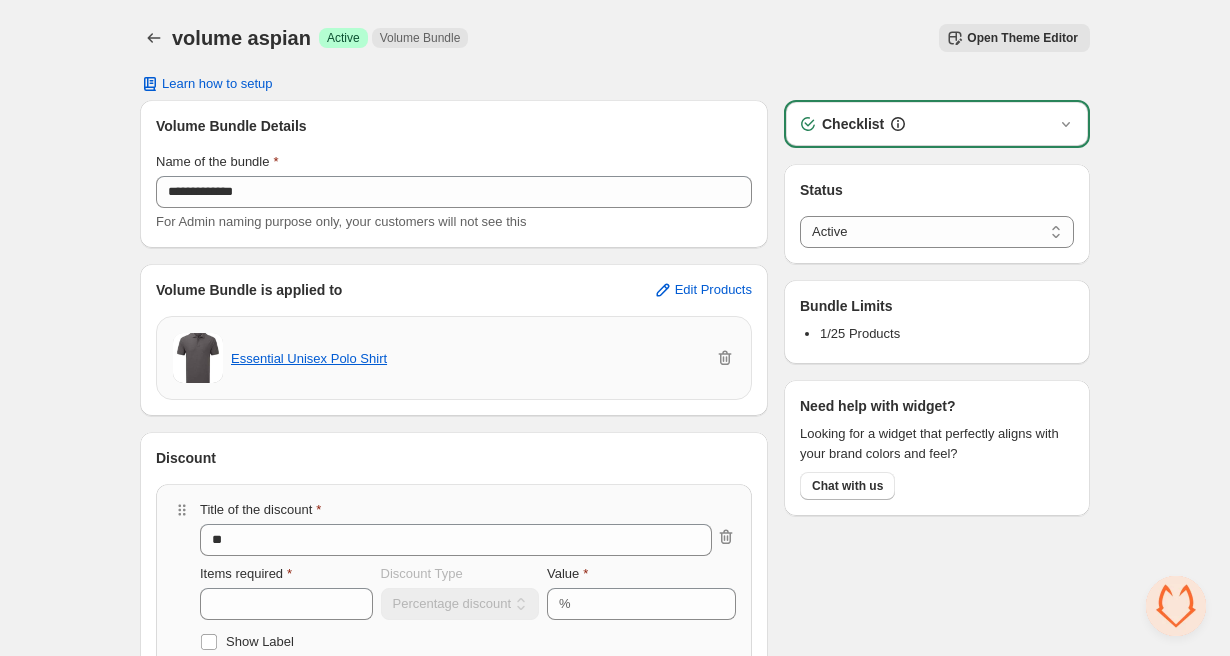 click on "**********" at bounding box center (615, 710) 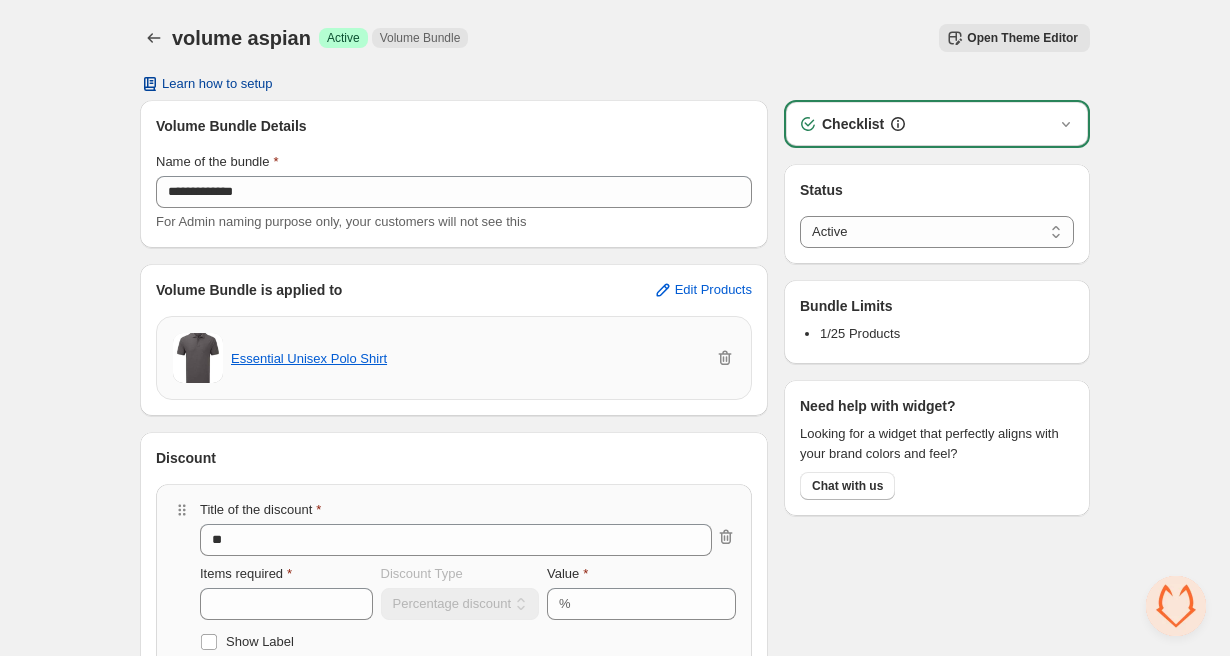 click on "Learn how to setup" at bounding box center [217, 84] 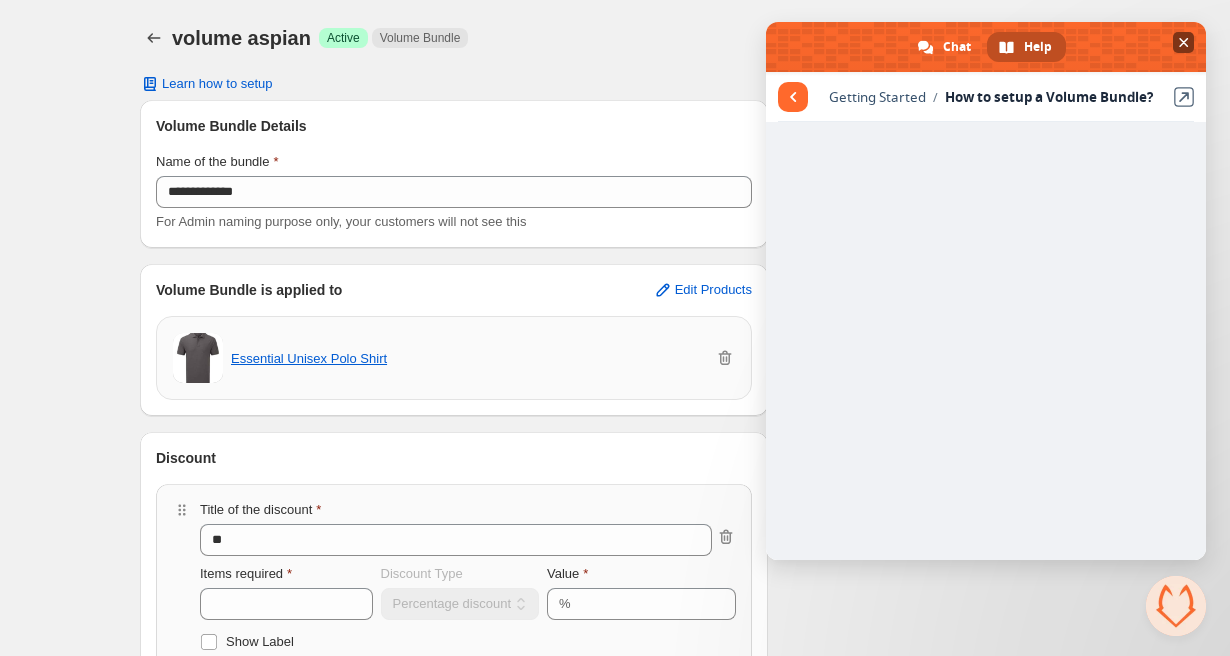 click at bounding box center [1184, 42] 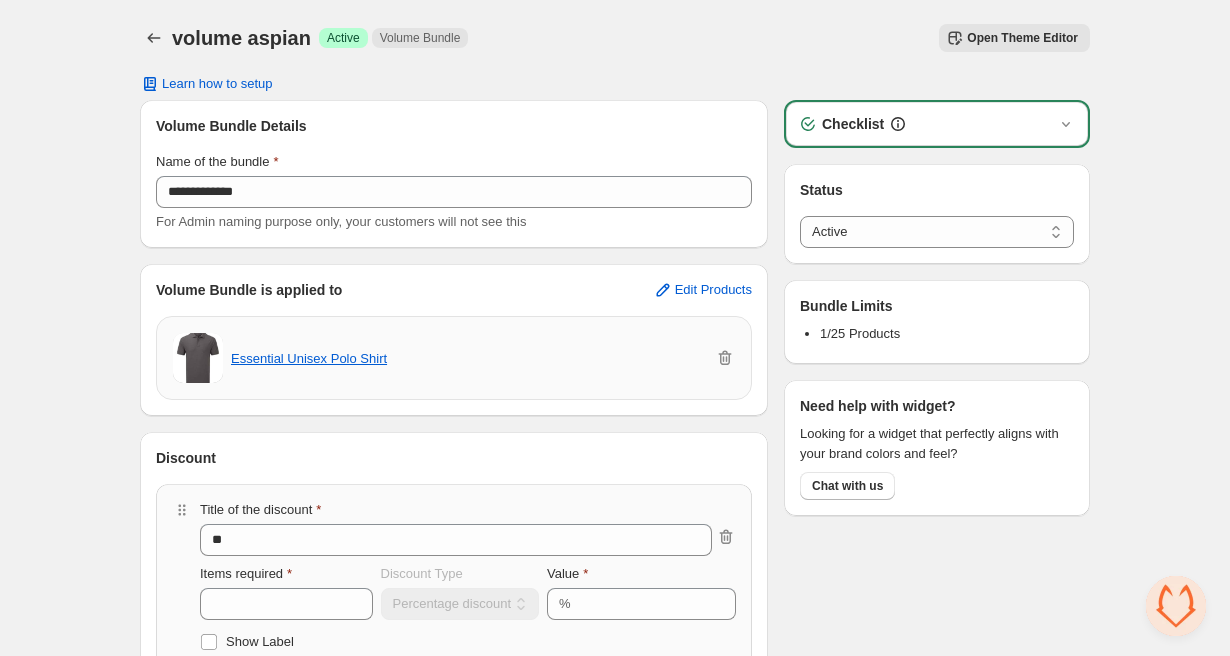 click on "Open Theme Editor" at bounding box center (787, 38) 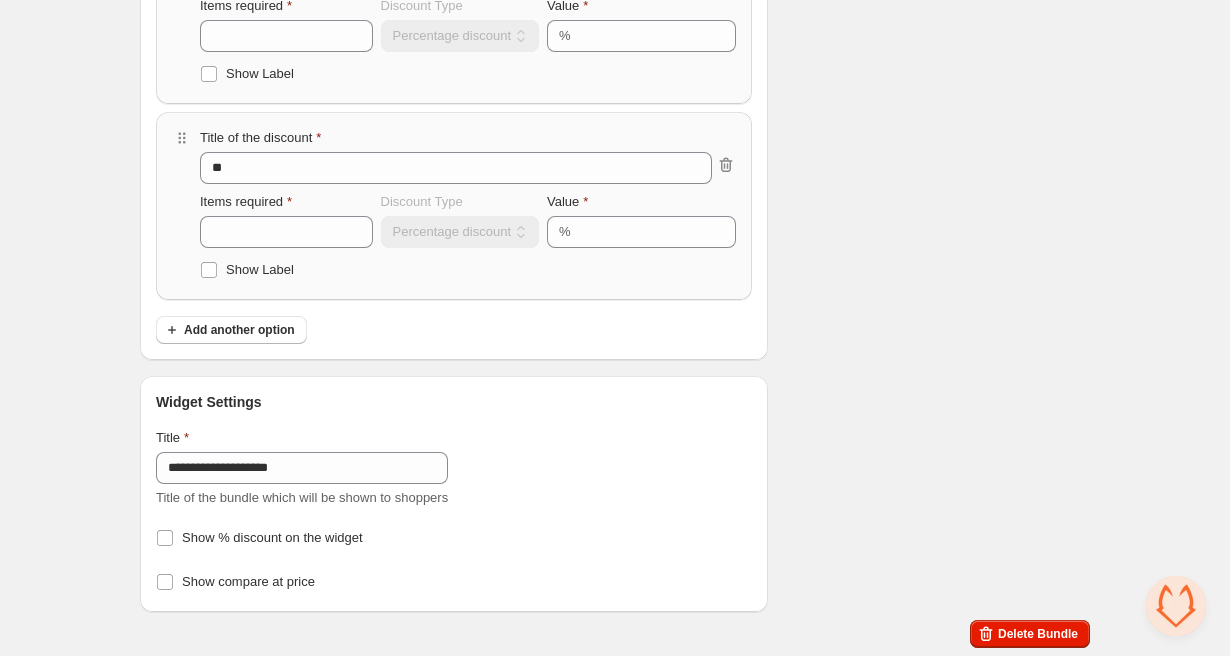 scroll, scrollTop: 0, scrollLeft: 0, axis: both 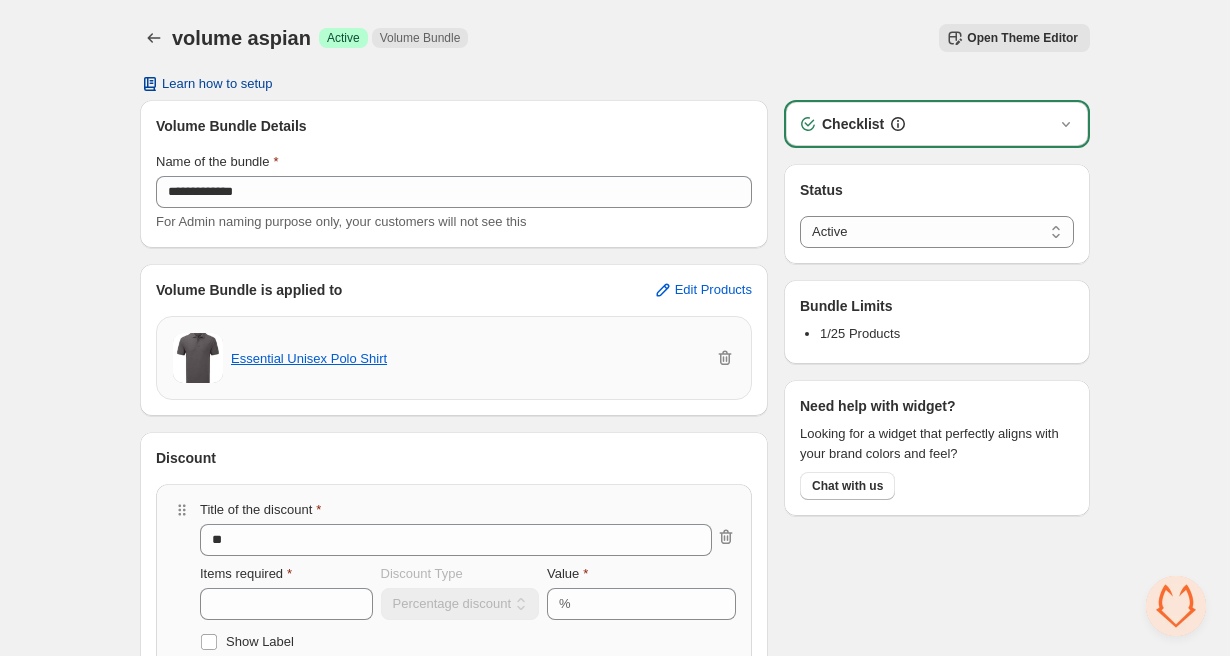 click on "Learn how to setup" at bounding box center (217, 84) 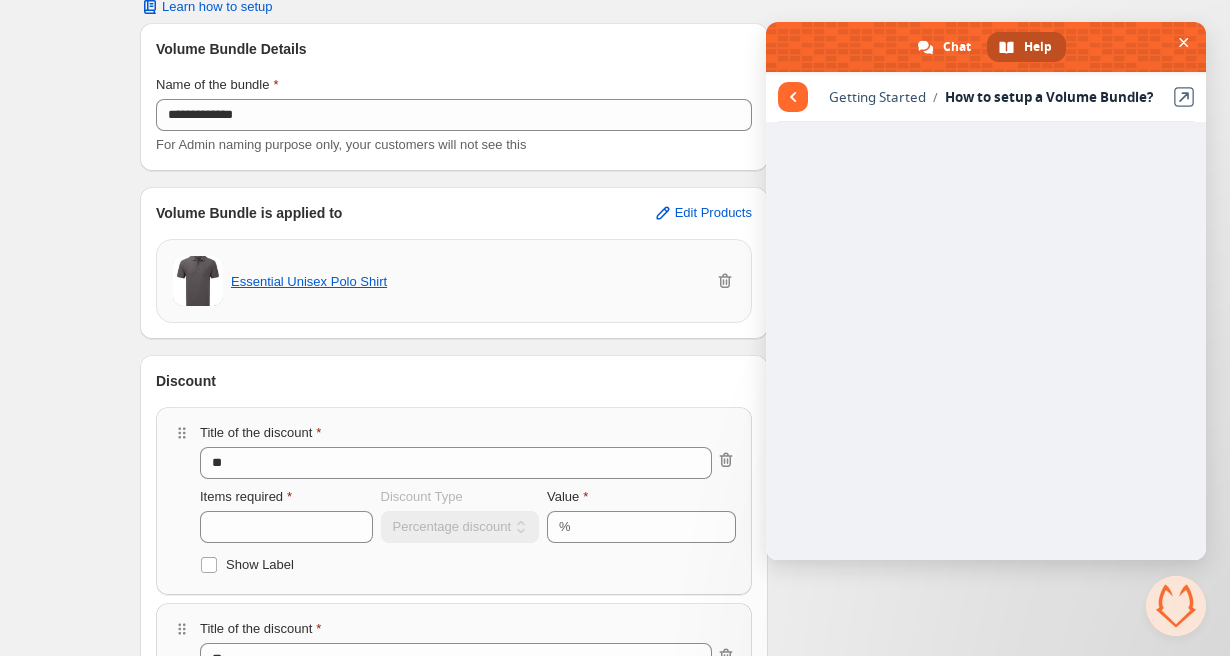 scroll, scrollTop: 0, scrollLeft: 0, axis: both 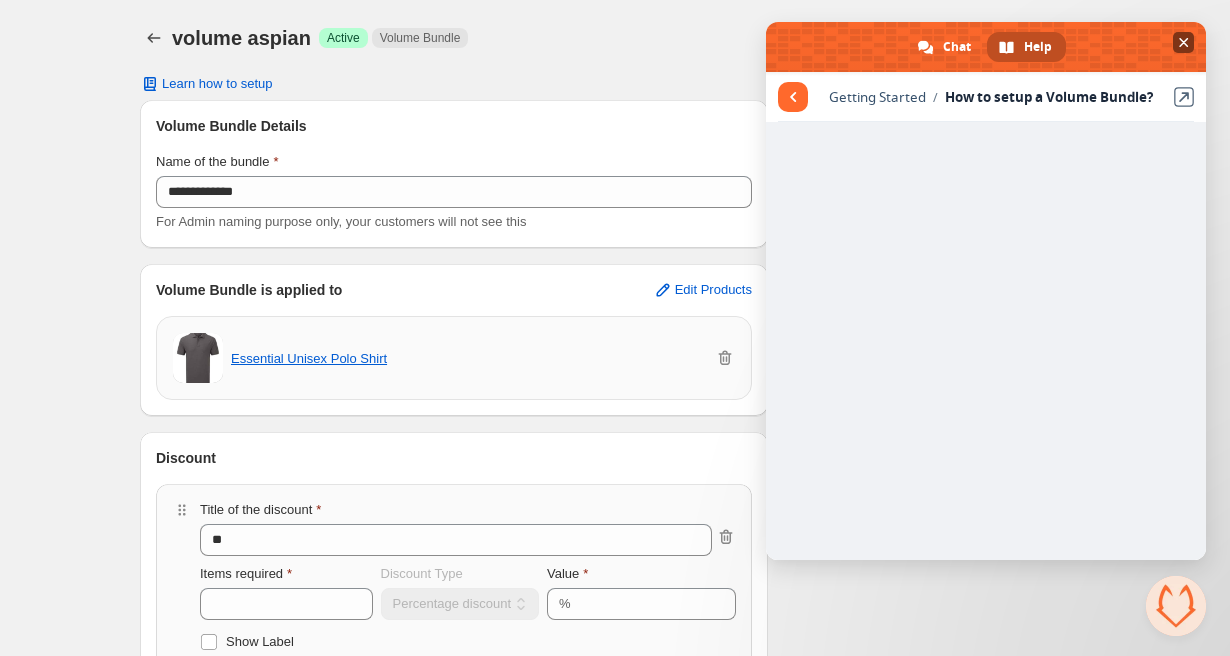 click at bounding box center [1183, 42] 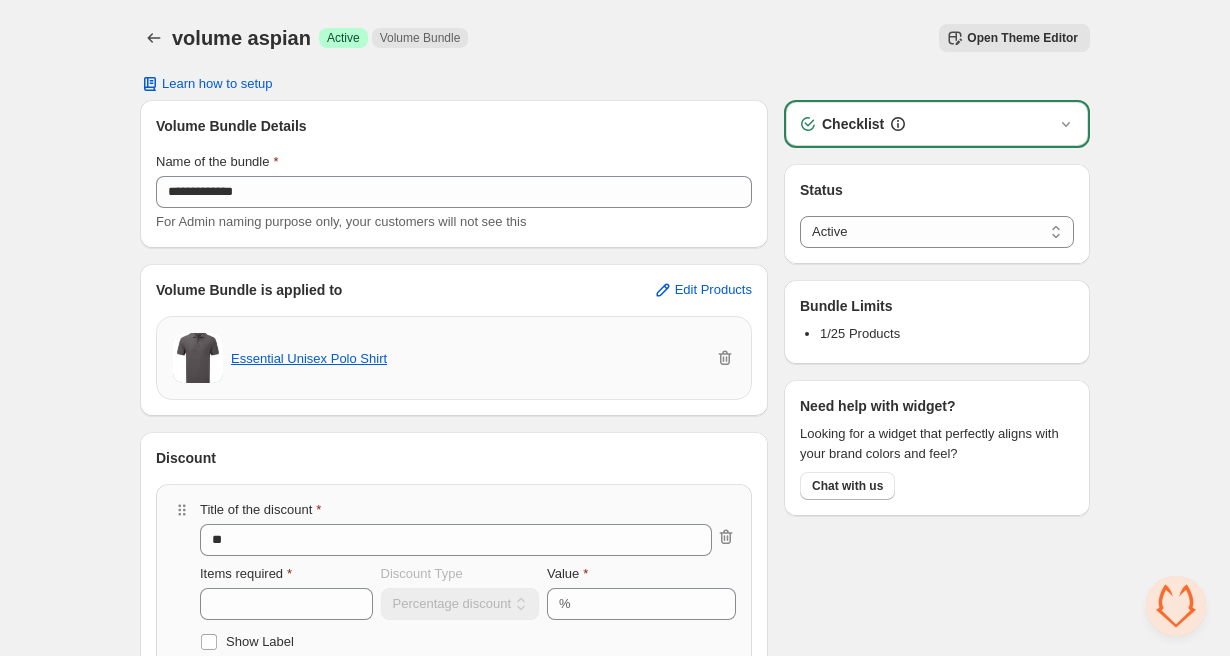 click on "Open Theme Editor" at bounding box center (1022, 38) 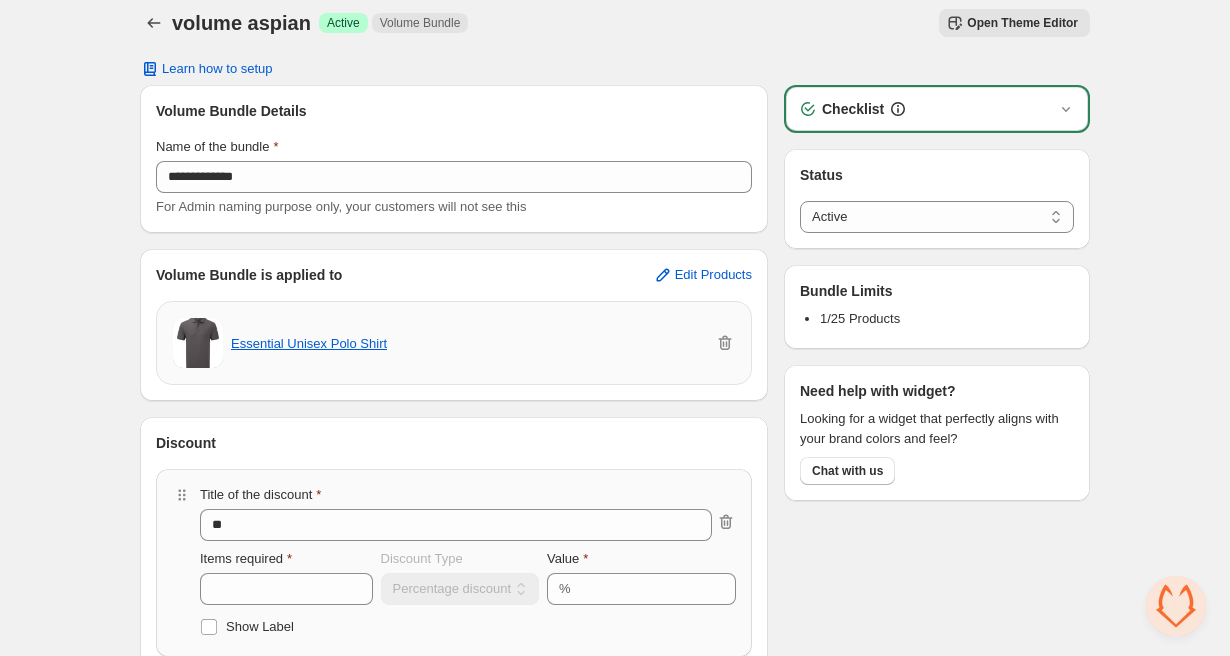 scroll, scrollTop: 0, scrollLeft: 0, axis: both 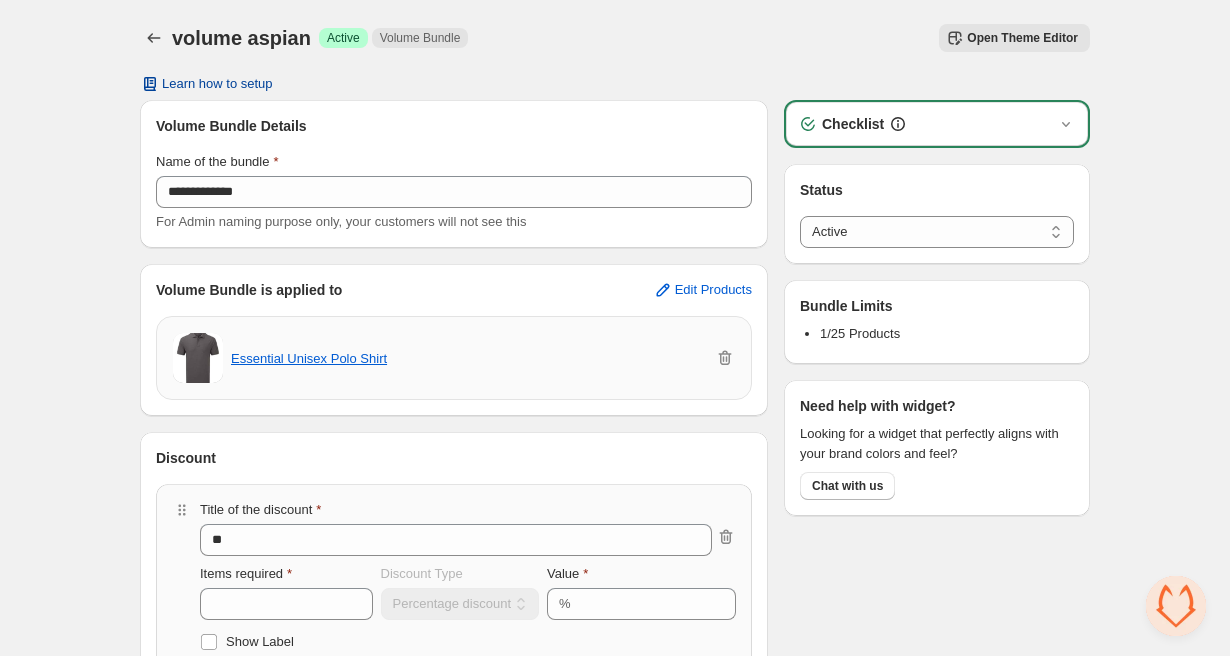 click on "Learn how to setup" at bounding box center (217, 84) 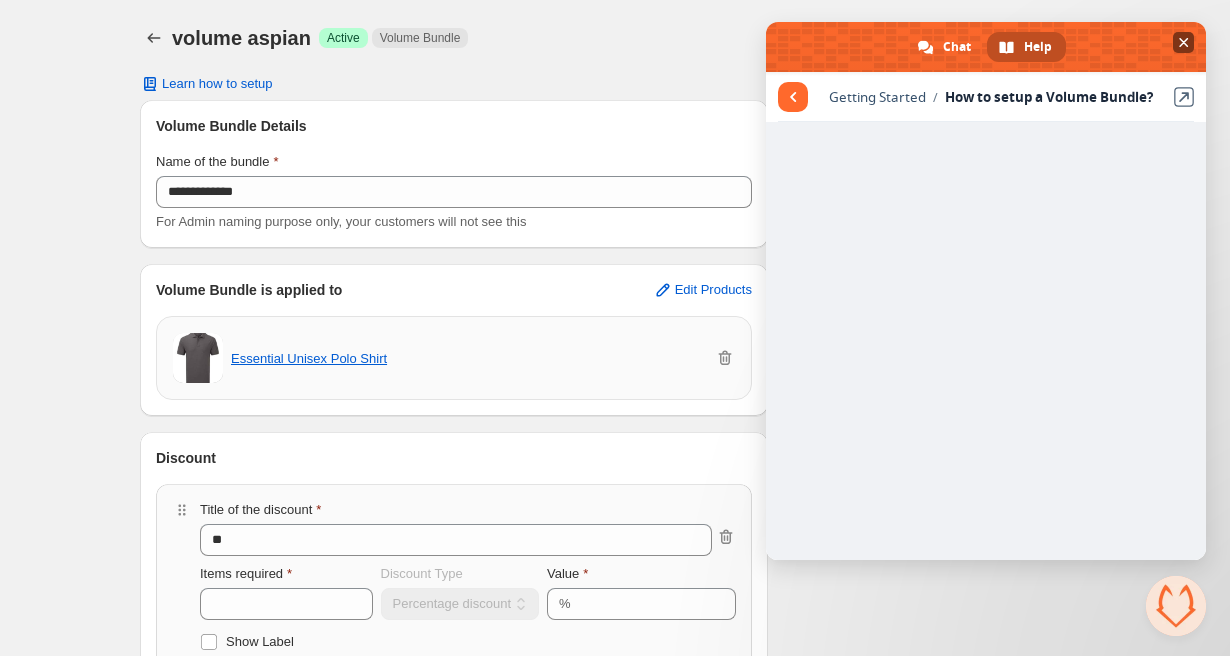 click at bounding box center (986, 47) 